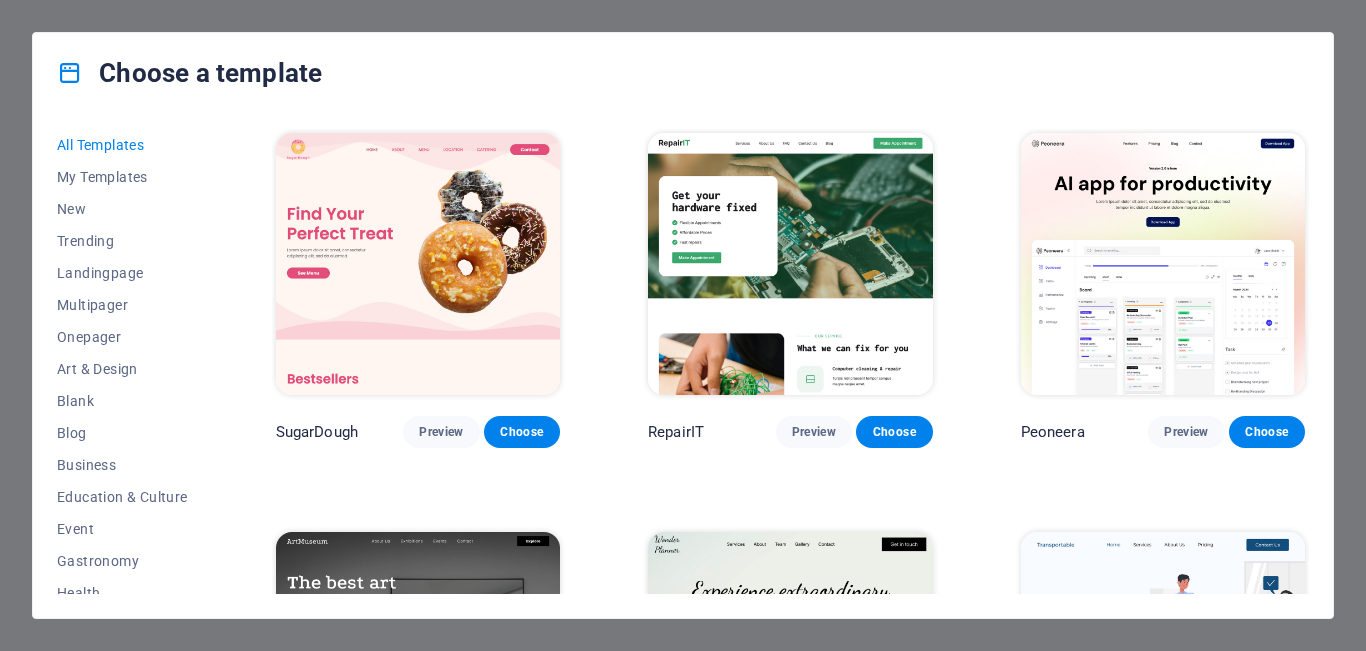 scroll, scrollTop: 0, scrollLeft: 0, axis: both 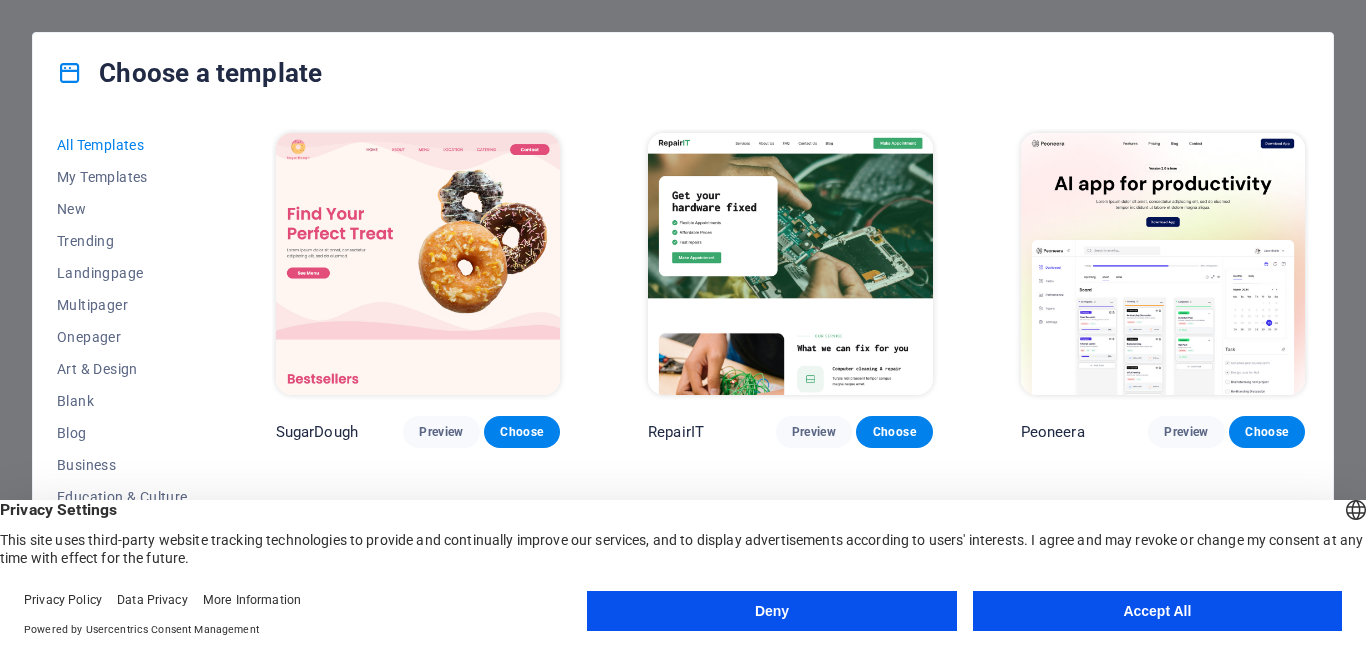 click on "Accept All" at bounding box center [1157, 611] 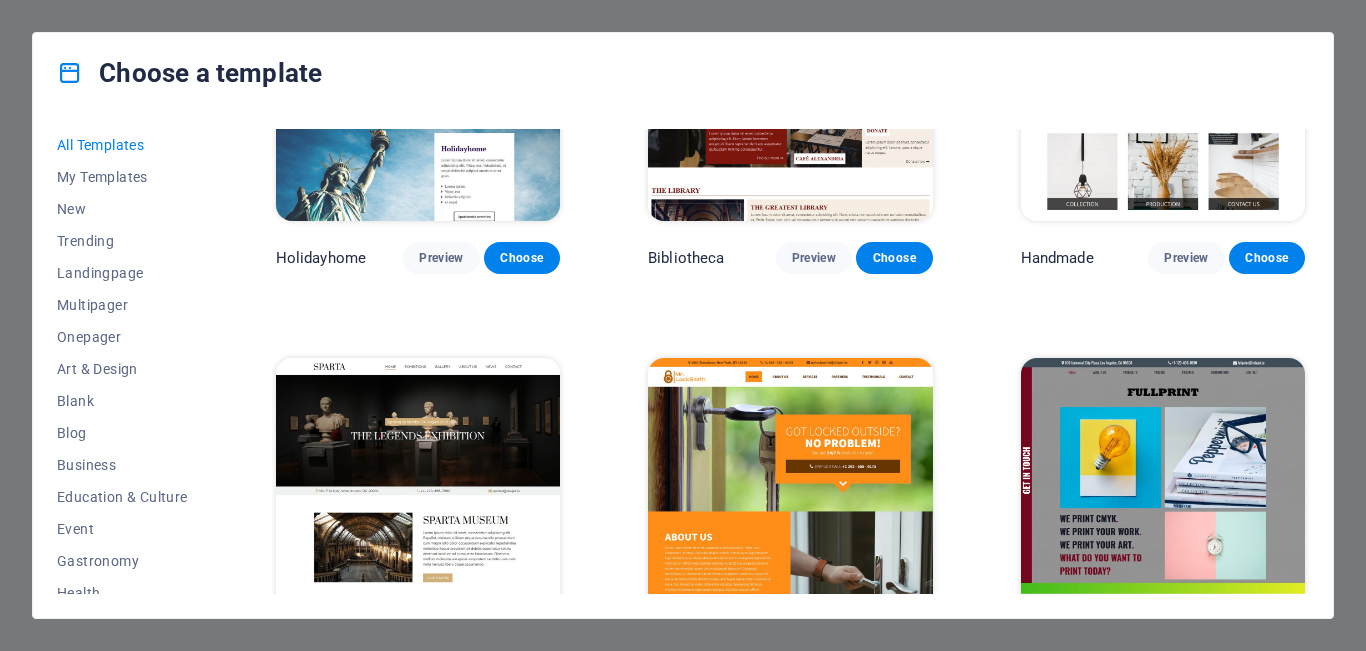 scroll, scrollTop: 10850, scrollLeft: 0, axis: vertical 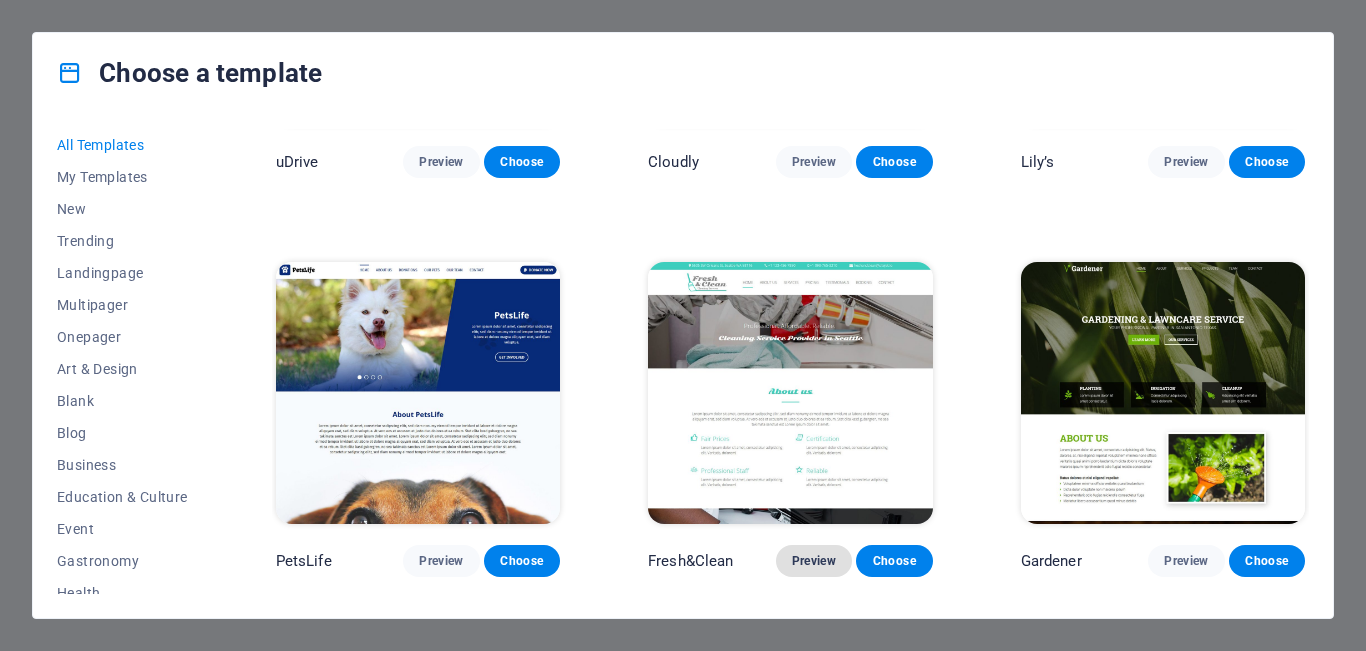click on "Preview" at bounding box center [814, 561] 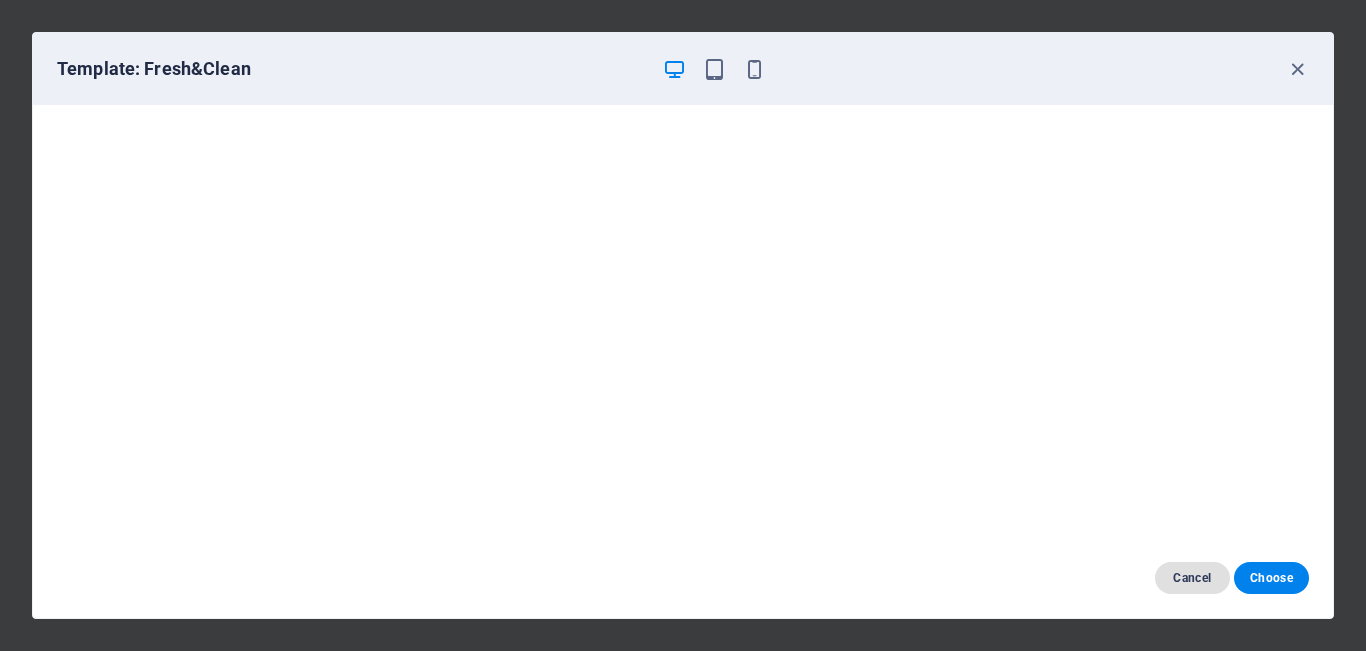 click on "Cancel" at bounding box center [1192, 578] 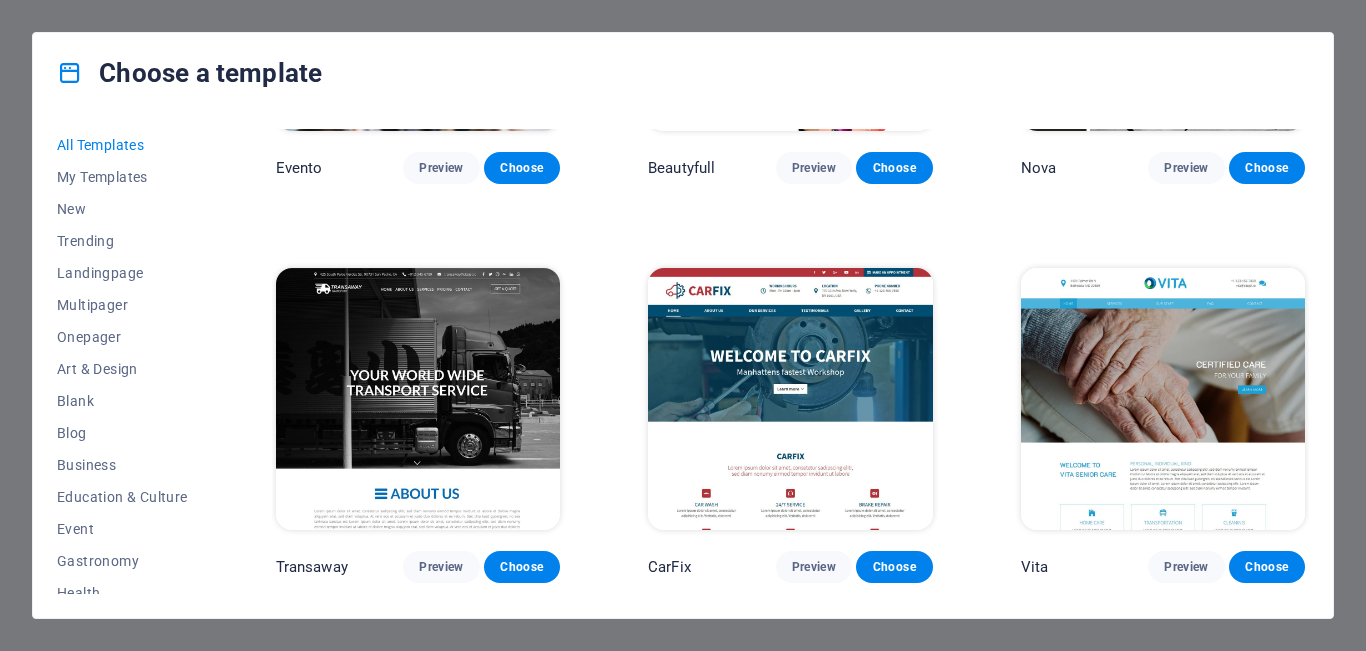 scroll, scrollTop: 15494, scrollLeft: 0, axis: vertical 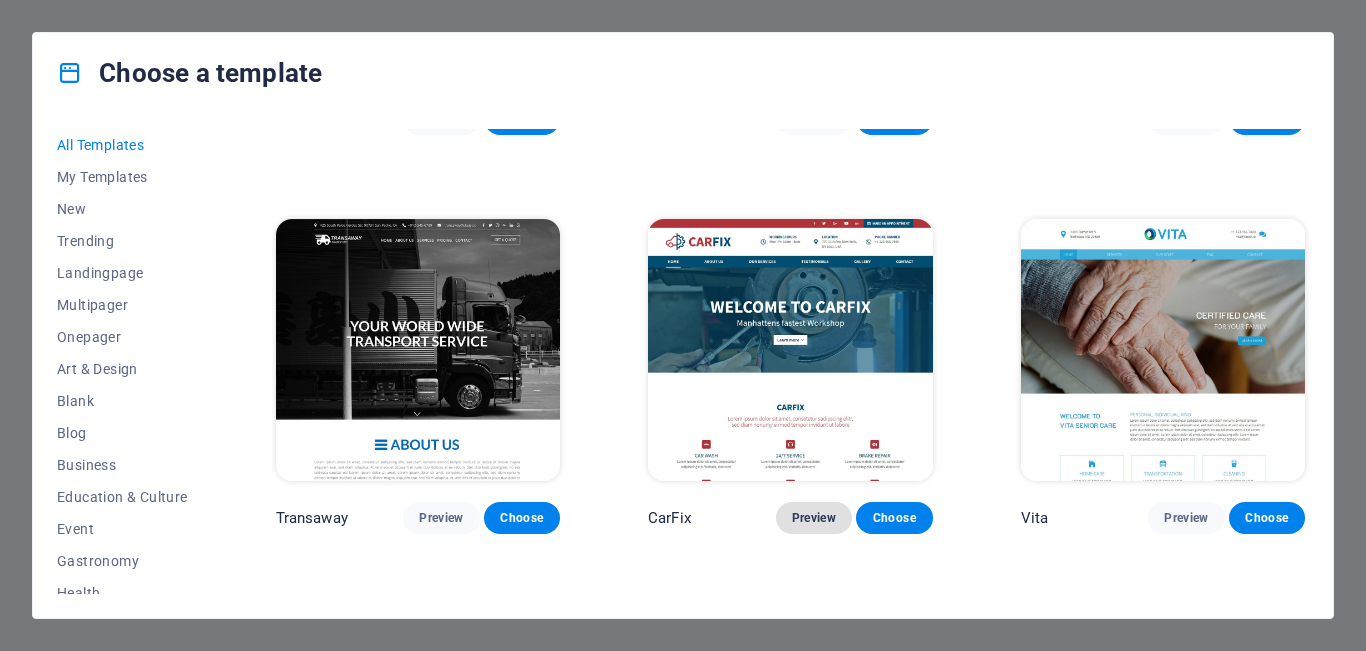 click on "Preview" at bounding box center [814, 518] 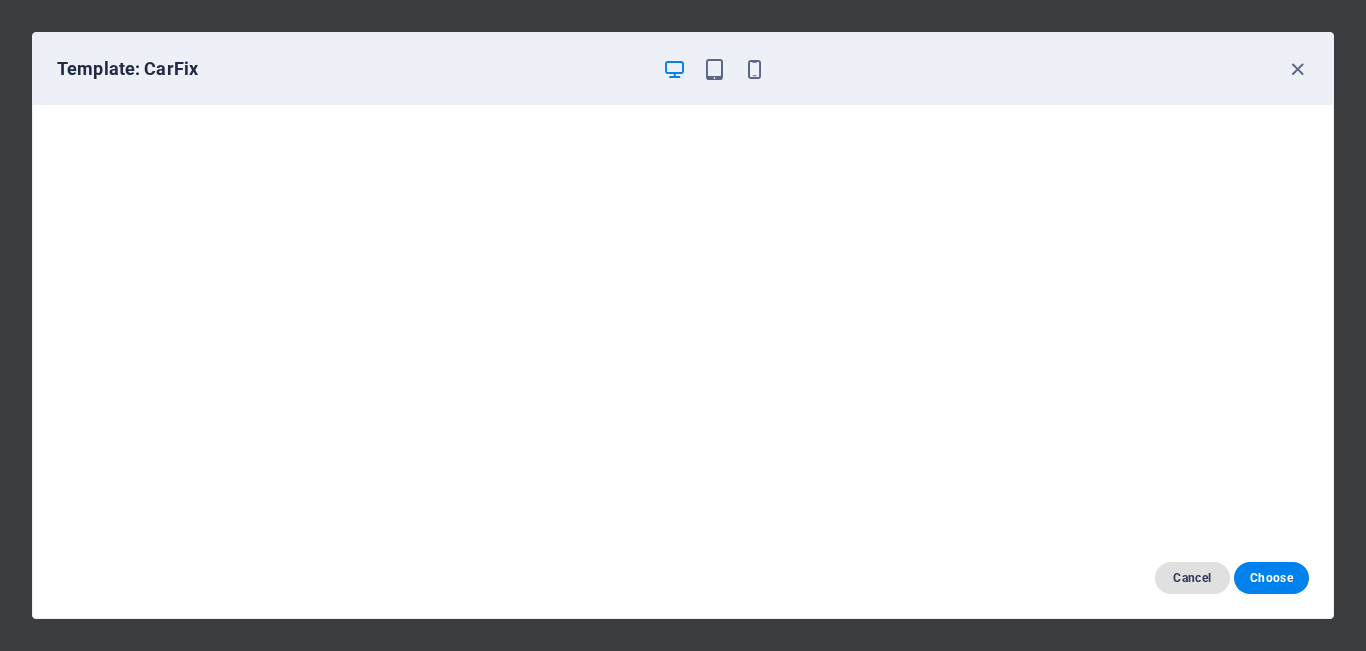 click on "Cancel" at bounding box center [1192, 578] 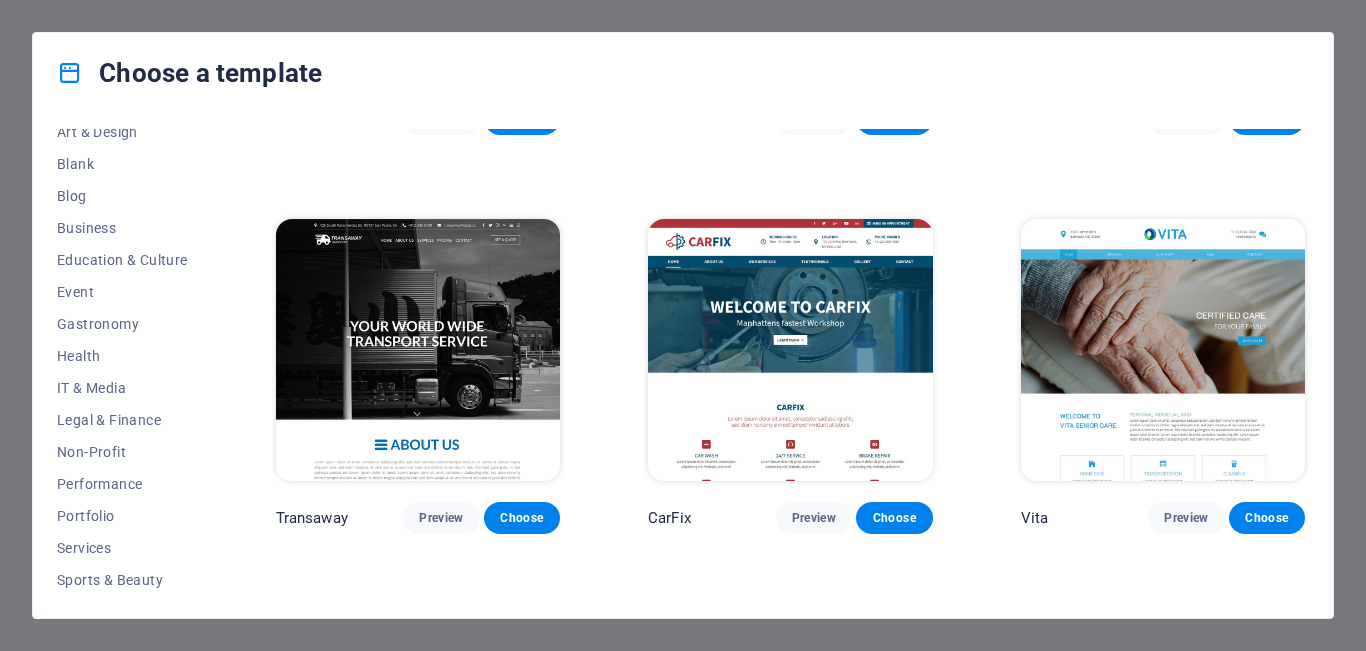 scroll, scrollTop: 241, scrollLeft: 0, axis: vertical 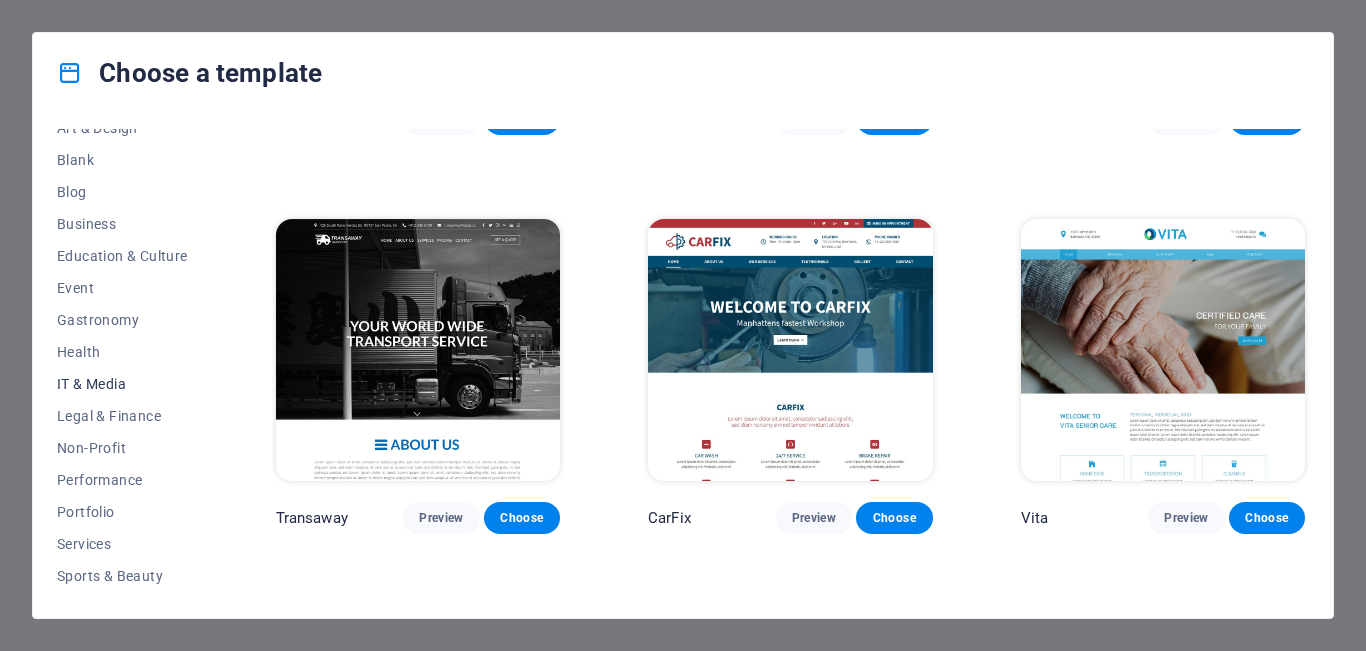 click on "IT & Media" at bounding box center [122, 384] 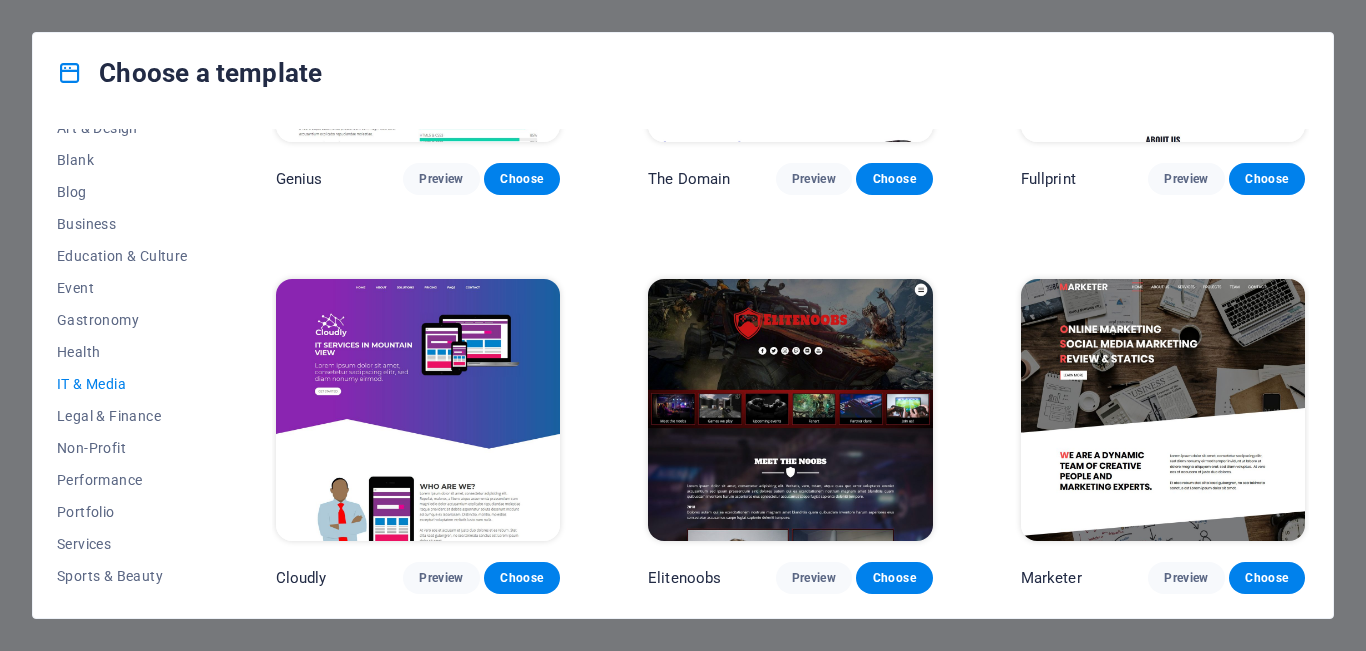 scroll, scrollTop: 771, scrollLeft: 0, axis: vertical 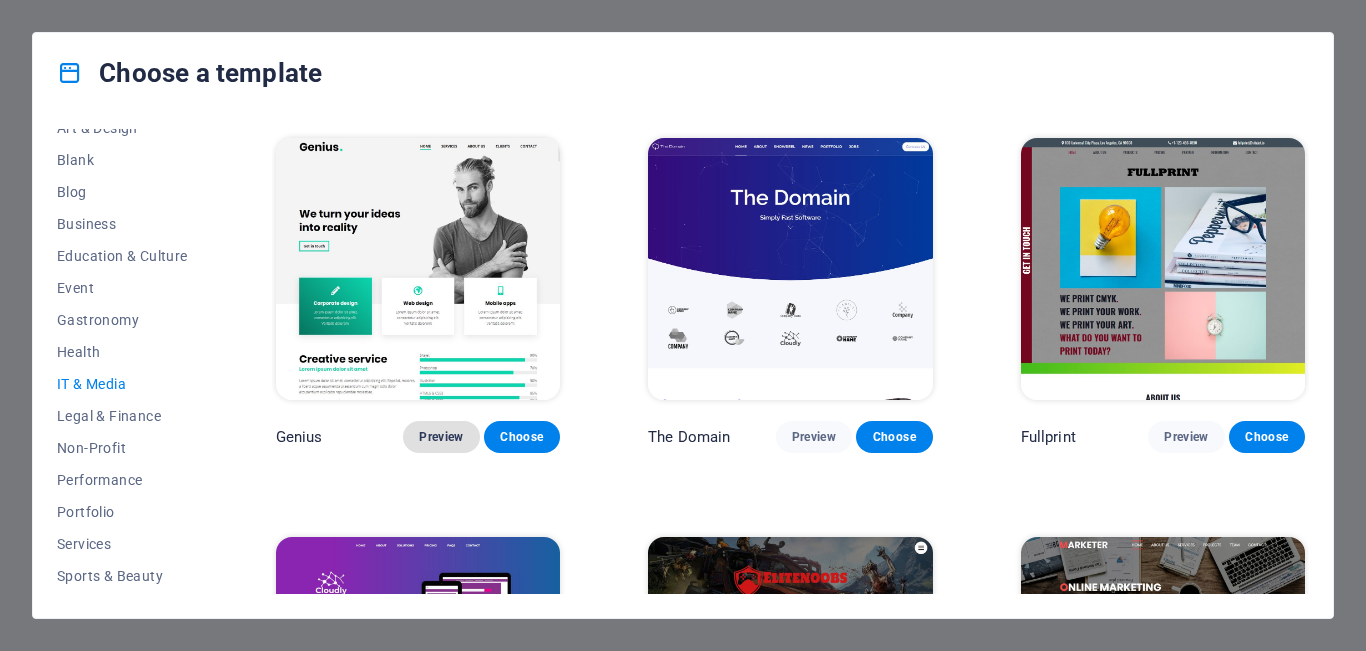 click on "Preview" at bounding box center (441, 437) 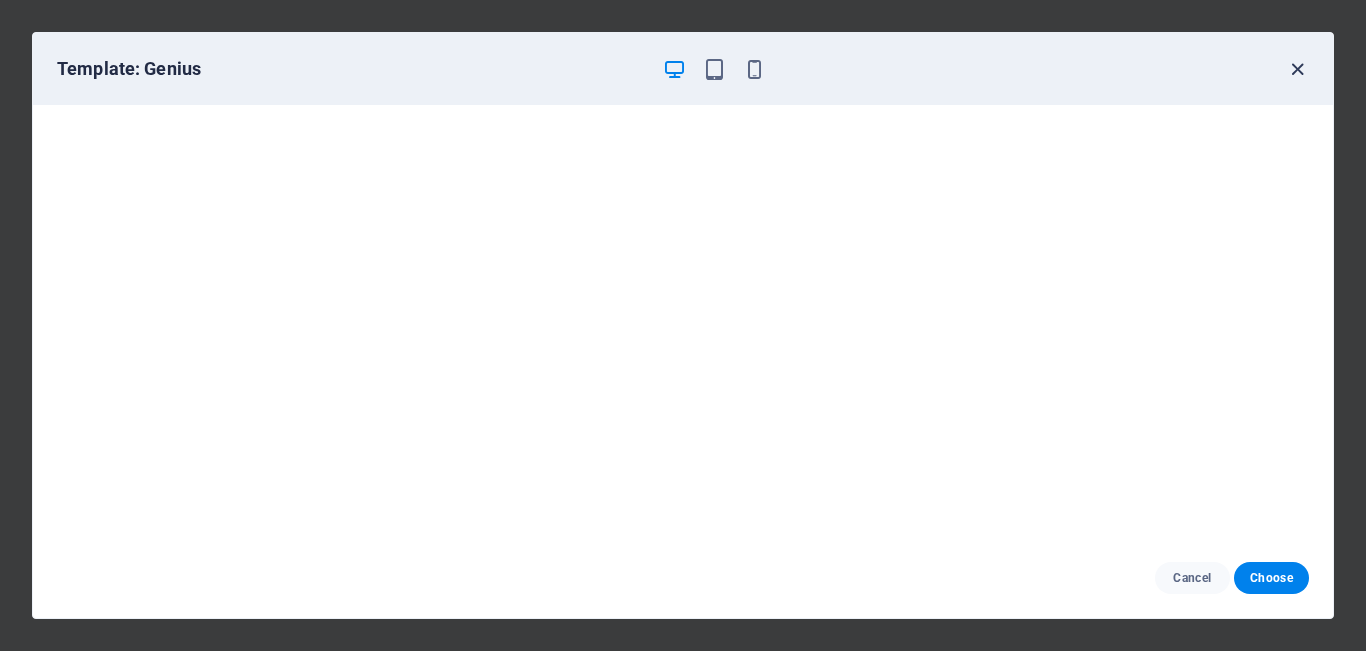 click at bounding box center [1297, 69] 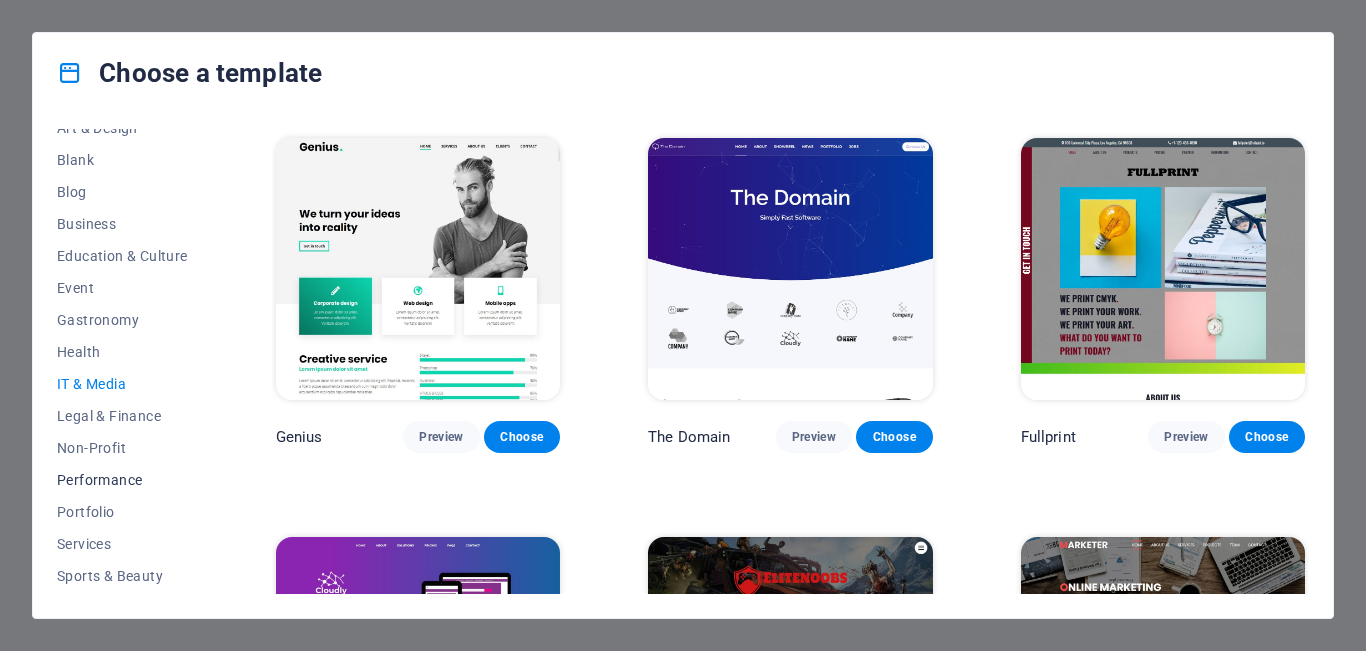 click on "Performance" at bounding box center [122, 480] 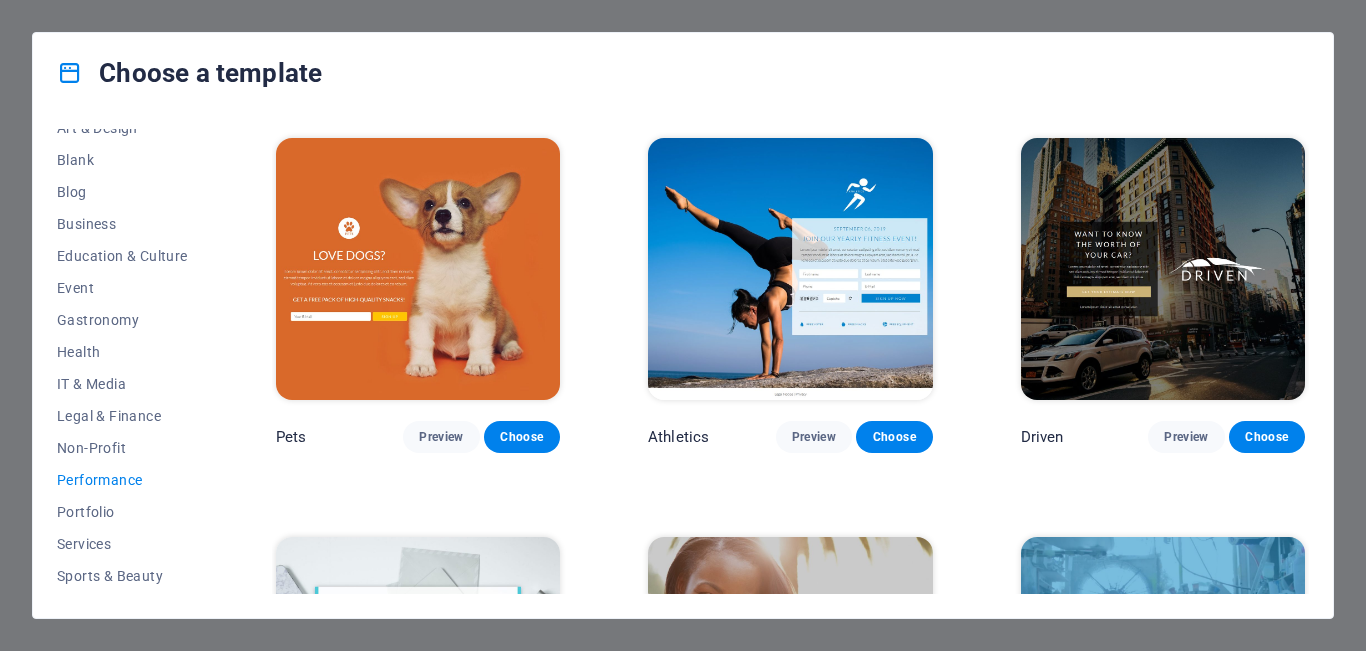 scroll, scrollTop: 793, scrollLeft: 0, axis: vertical 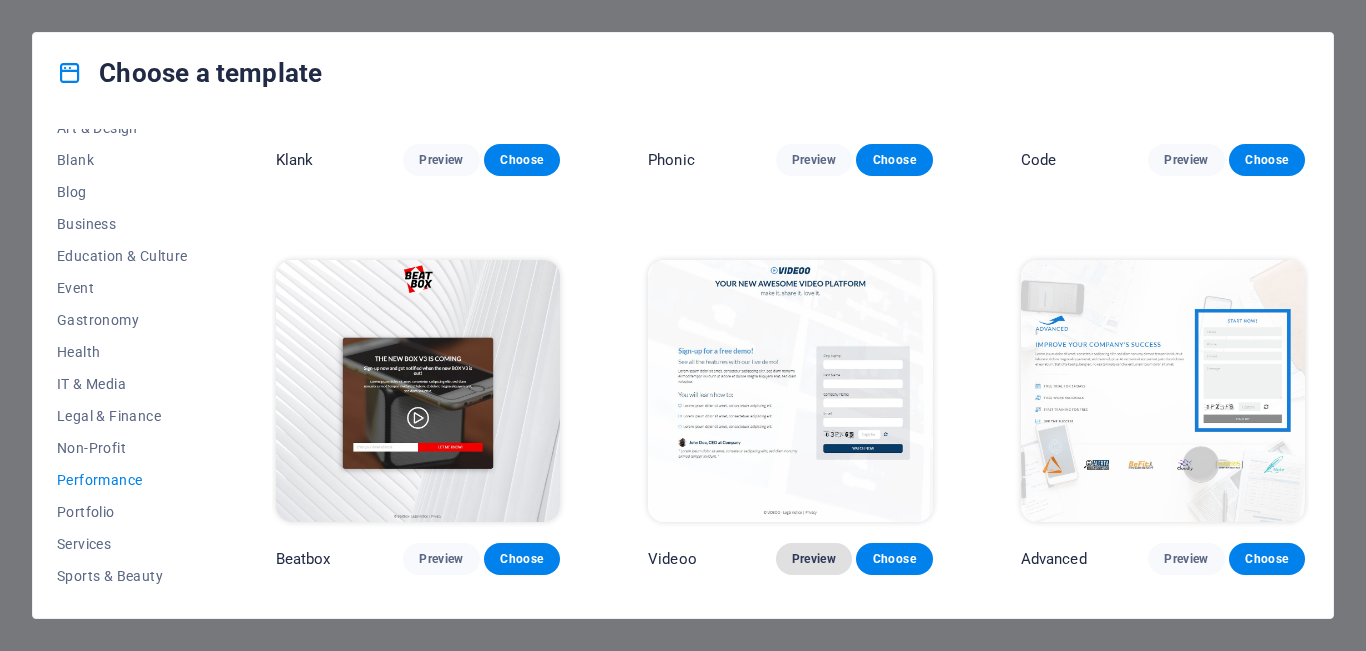 click on "Preview" at bounding box center (814, 559) 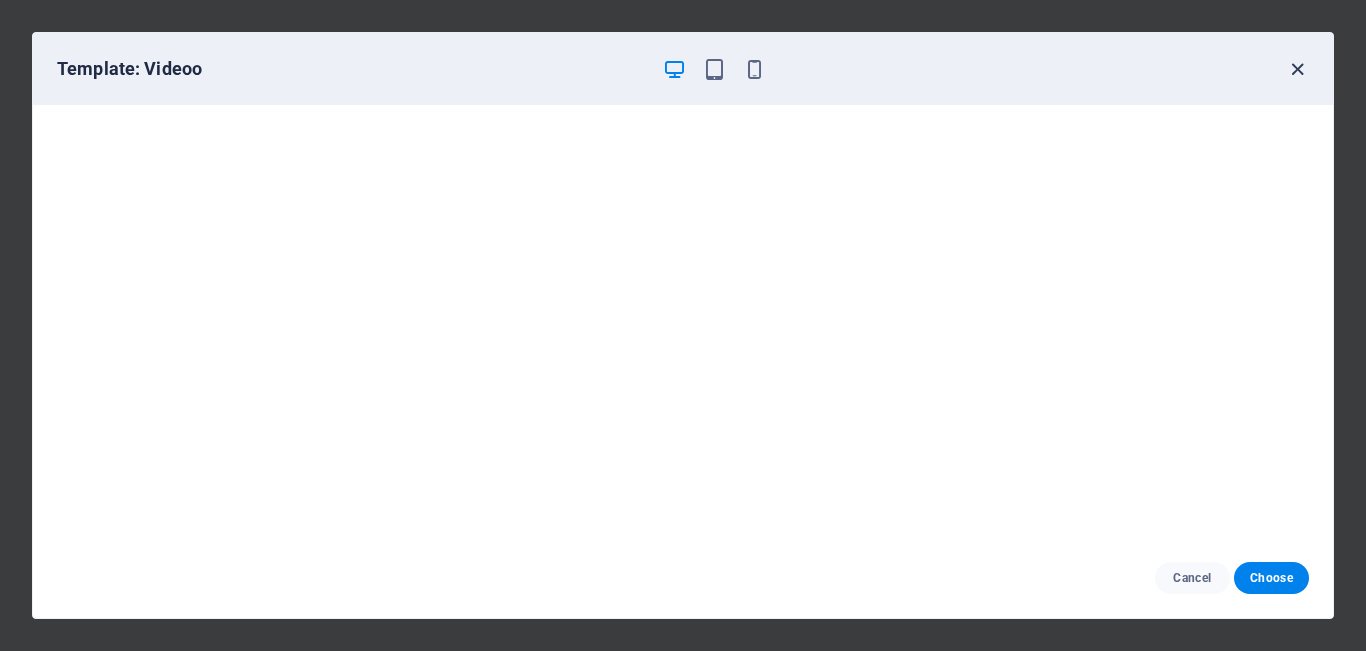 click at bounding box center (1297, 69) 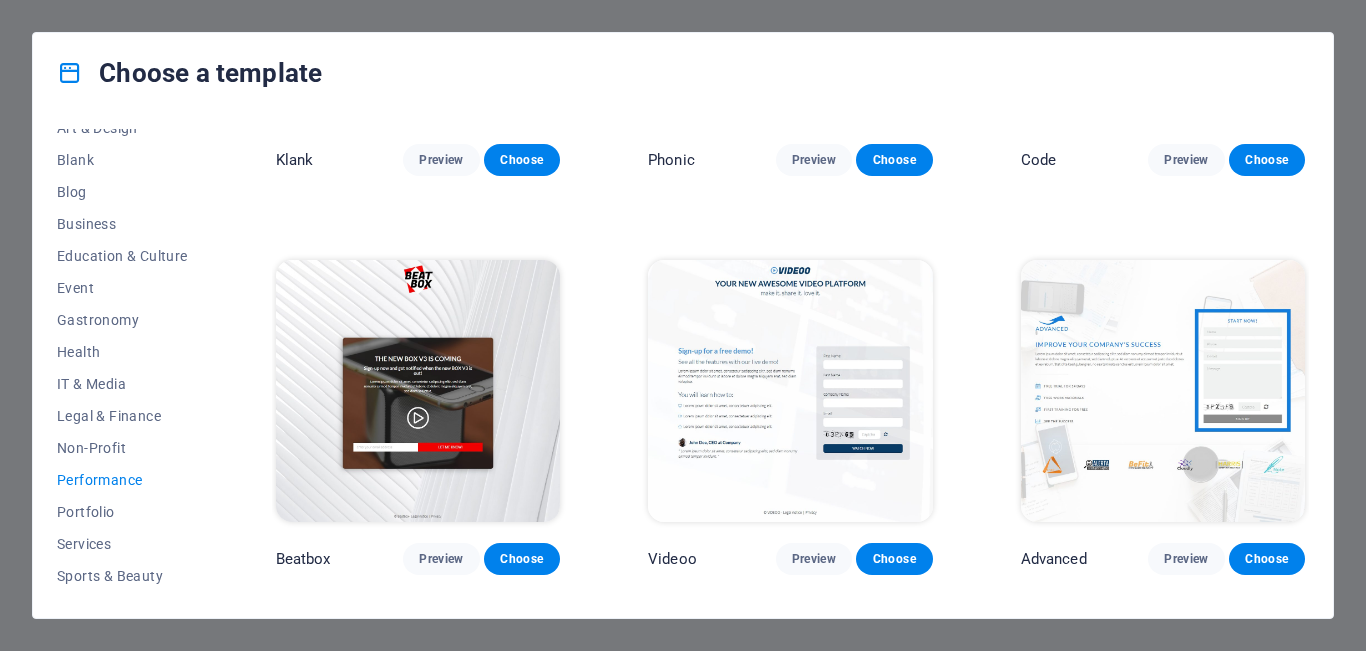 drag, startPoint x: 217, startPoint y: 426, endPoint x: 206, endPoint y: 497, distance: 71.84706 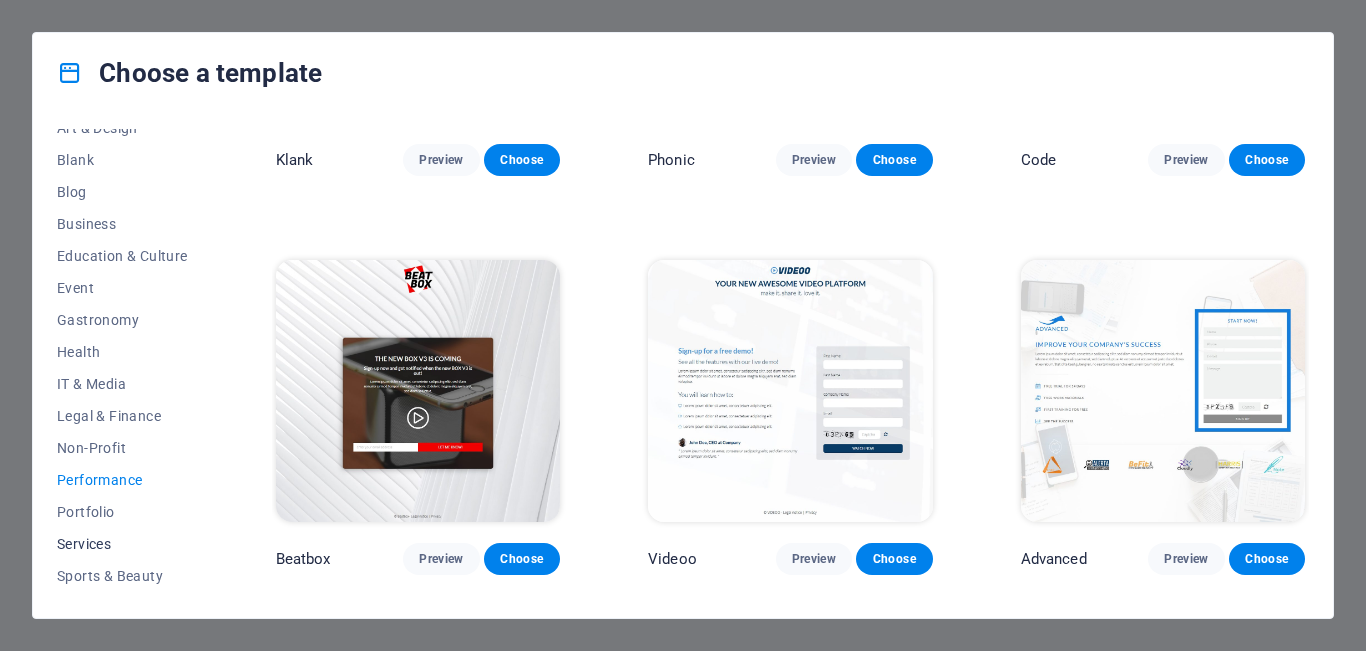 click on "Services" at bounding box center [122, 544] 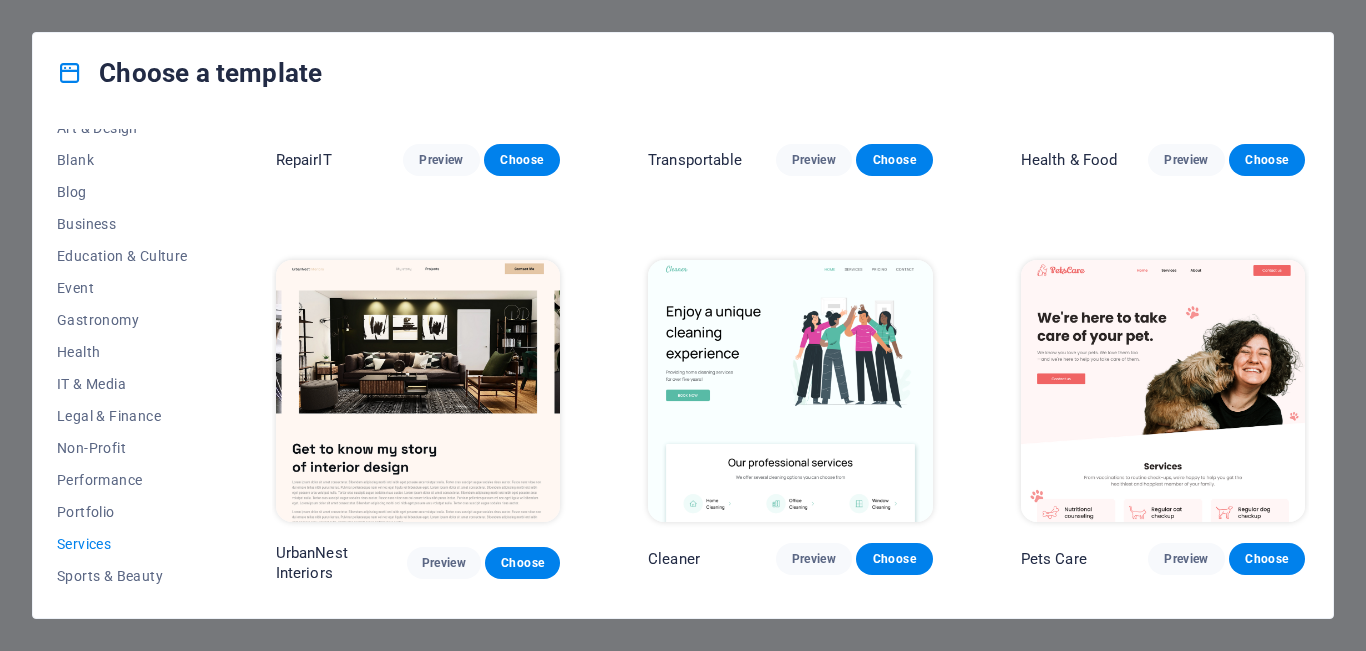 drag, startPoint x: 1309, startPoint y: 205, endPoint x: 1318, endPoint y: 172, distance: 34.20526 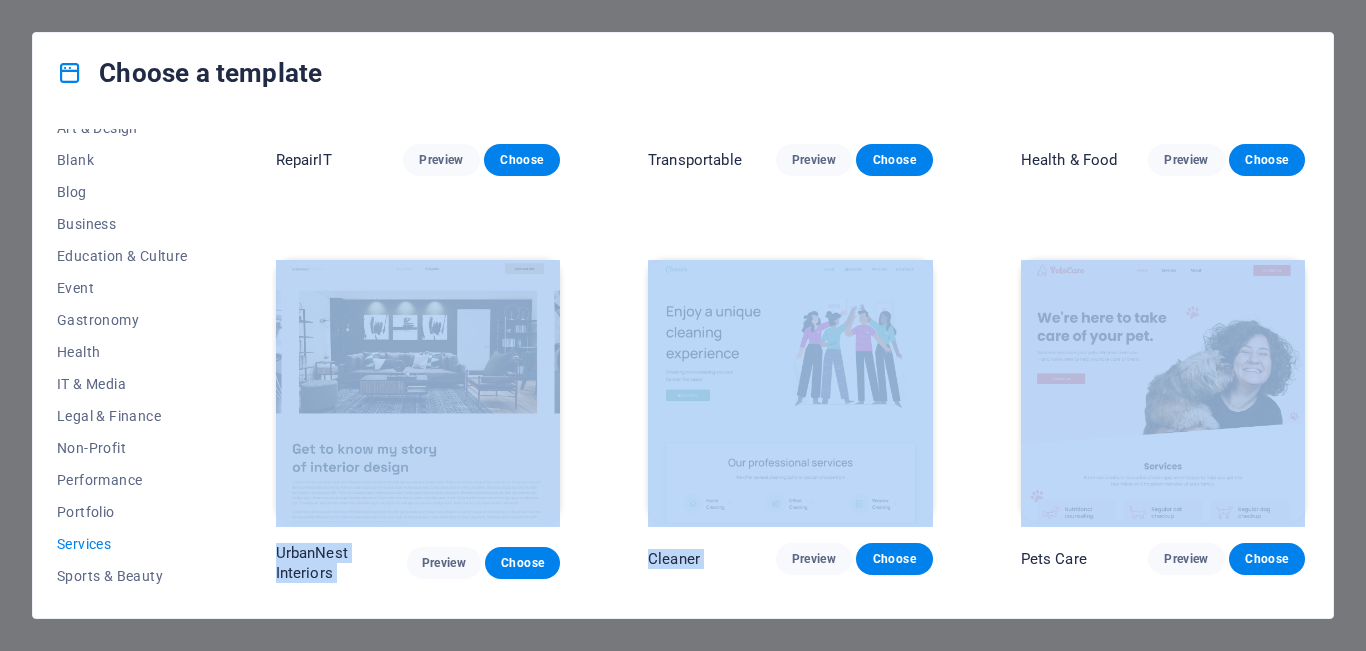 drag, startPoint x: 1304, startPoint y: 196, endPoint x: 1284, endPoint y: 295, distance: 101 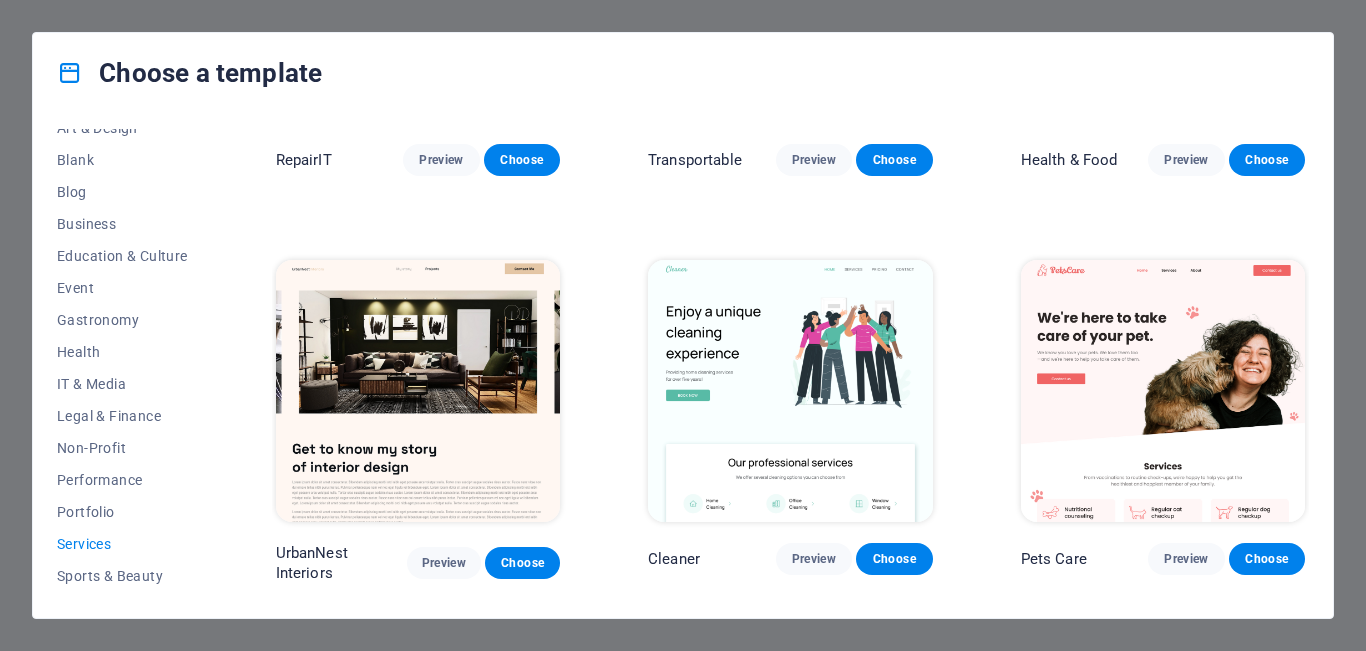 drag, startPoint x: 1309, startPoint y: 224, endPoint x: 1310, endPoint y: 351, distance: 127.00394 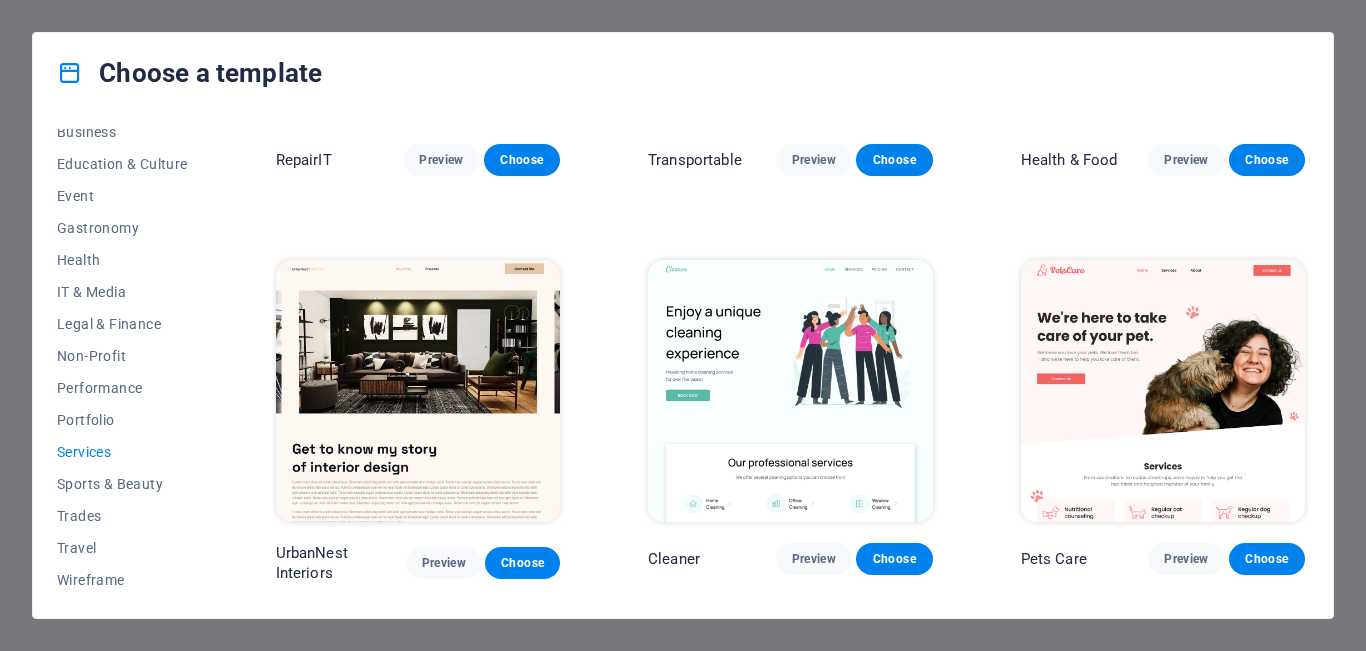scroll, scrollTop: 335, scrollLeft: 0, axis: vertical 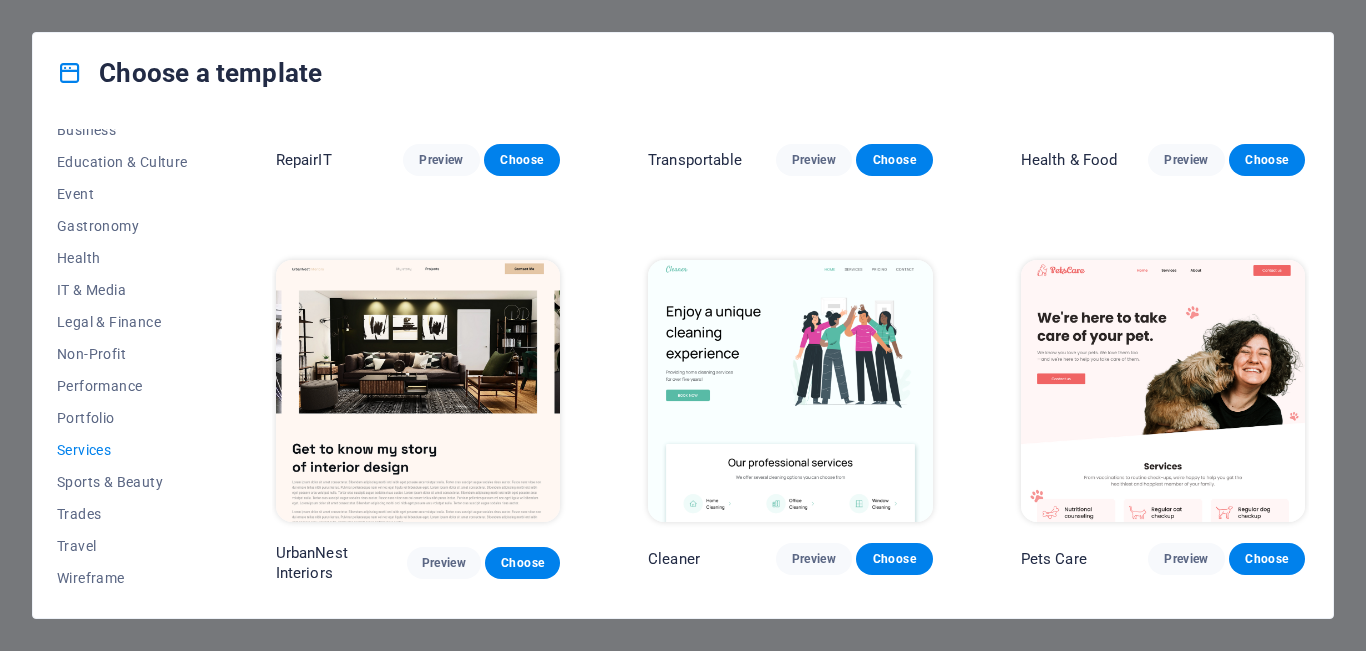 drag, startPoint x: 213, startPoint y: 413, endPoint x: 225, endPoint y: 318, distance: 95.7549 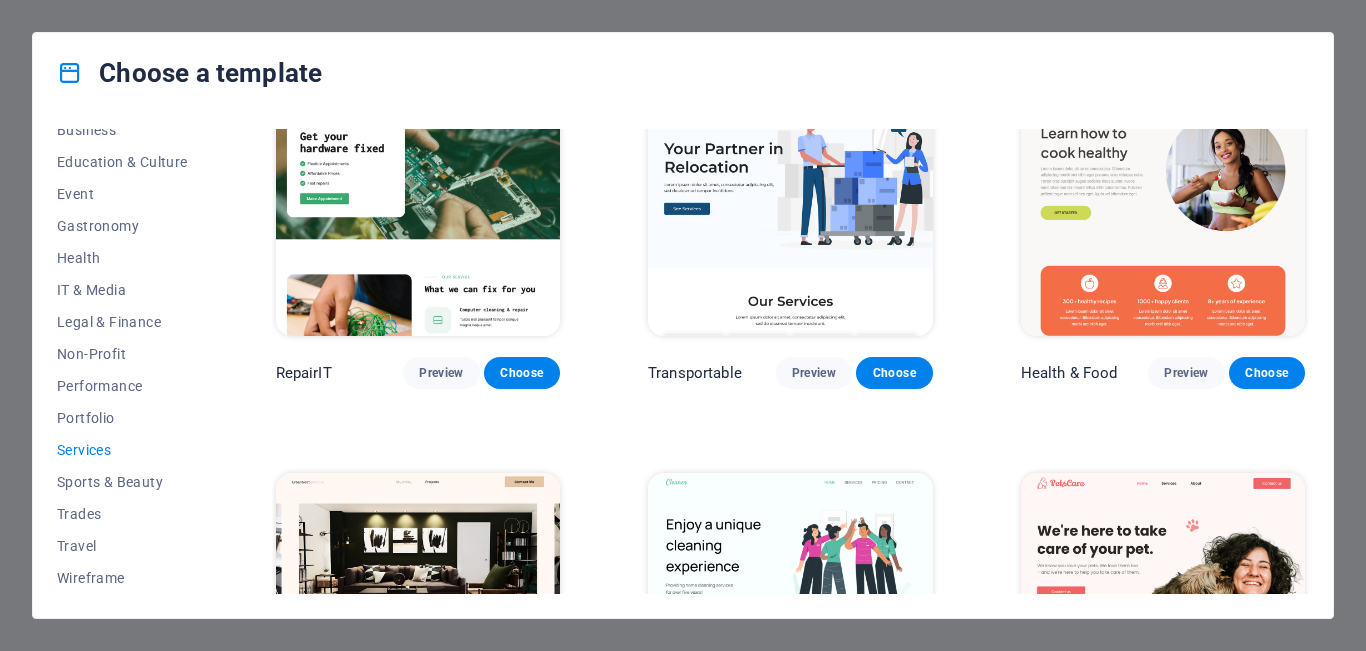 scroll, scrollTop: 0, scrollLeft: 0, axis: both 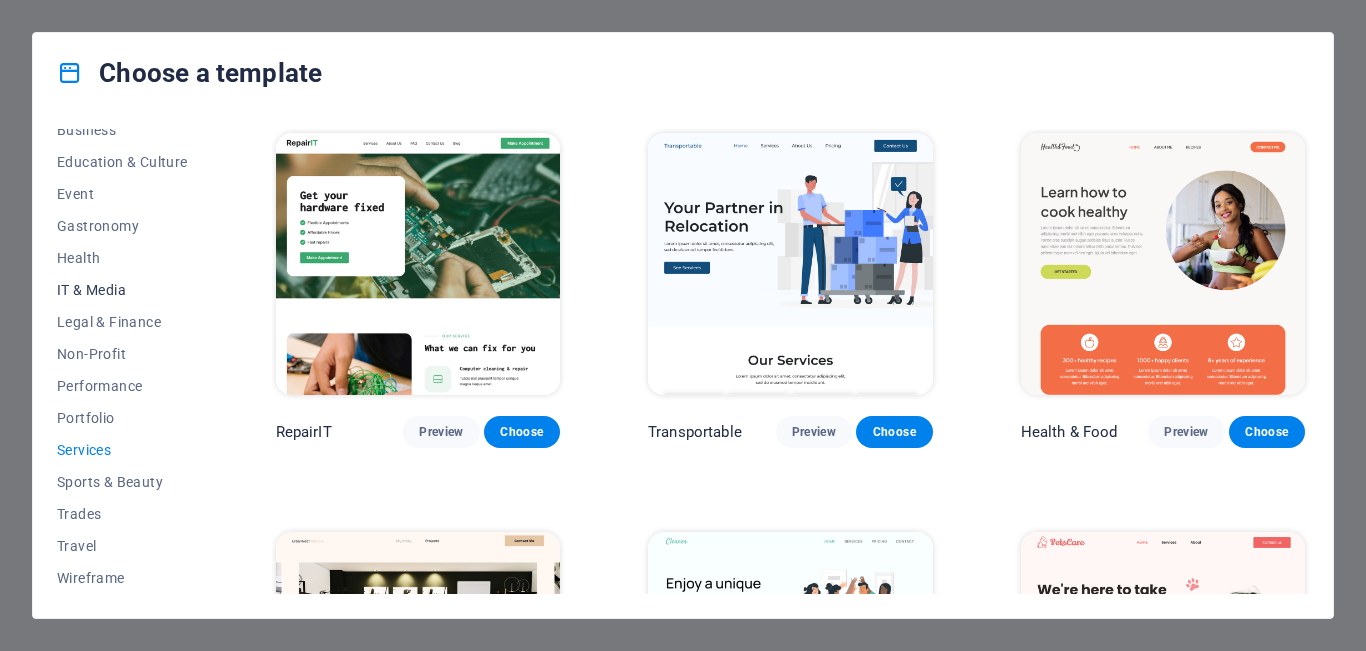 click on "IT & Media" at bounding box center (122, 290) 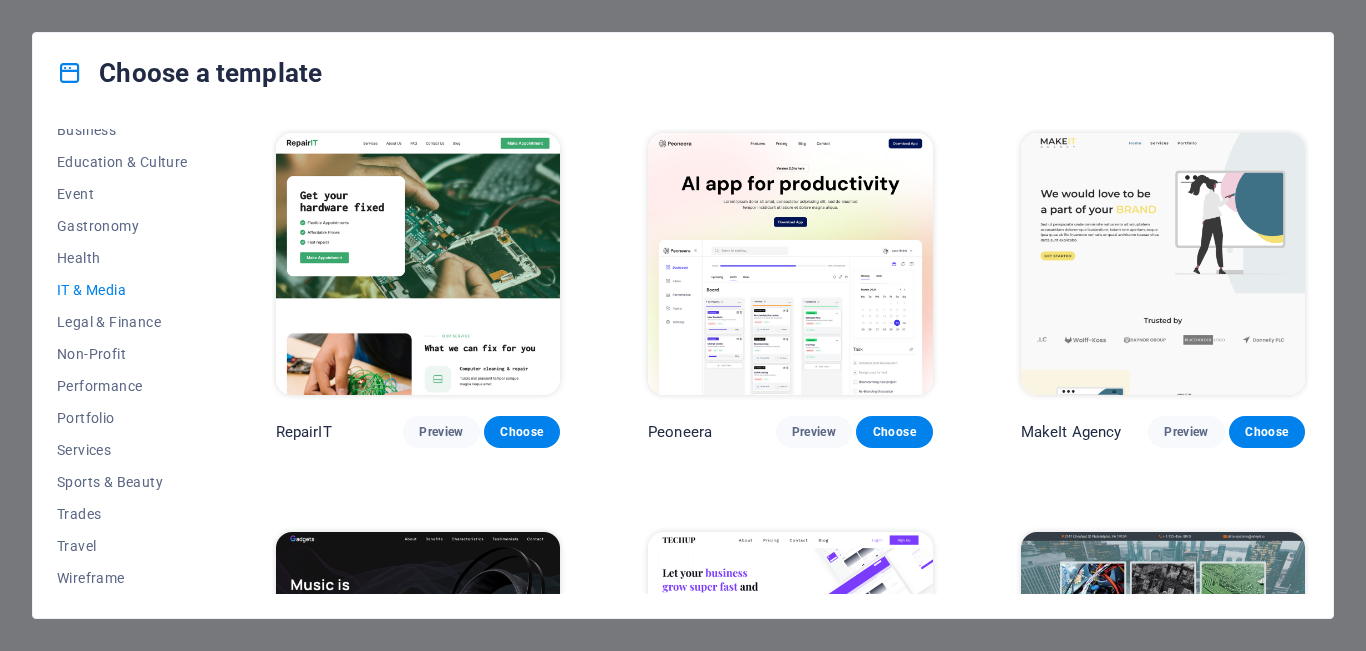 drag, startPoint x: 1310, startPoint y: 163, endPoint x: 1296, endPoint y: 238, distance: 76.29548 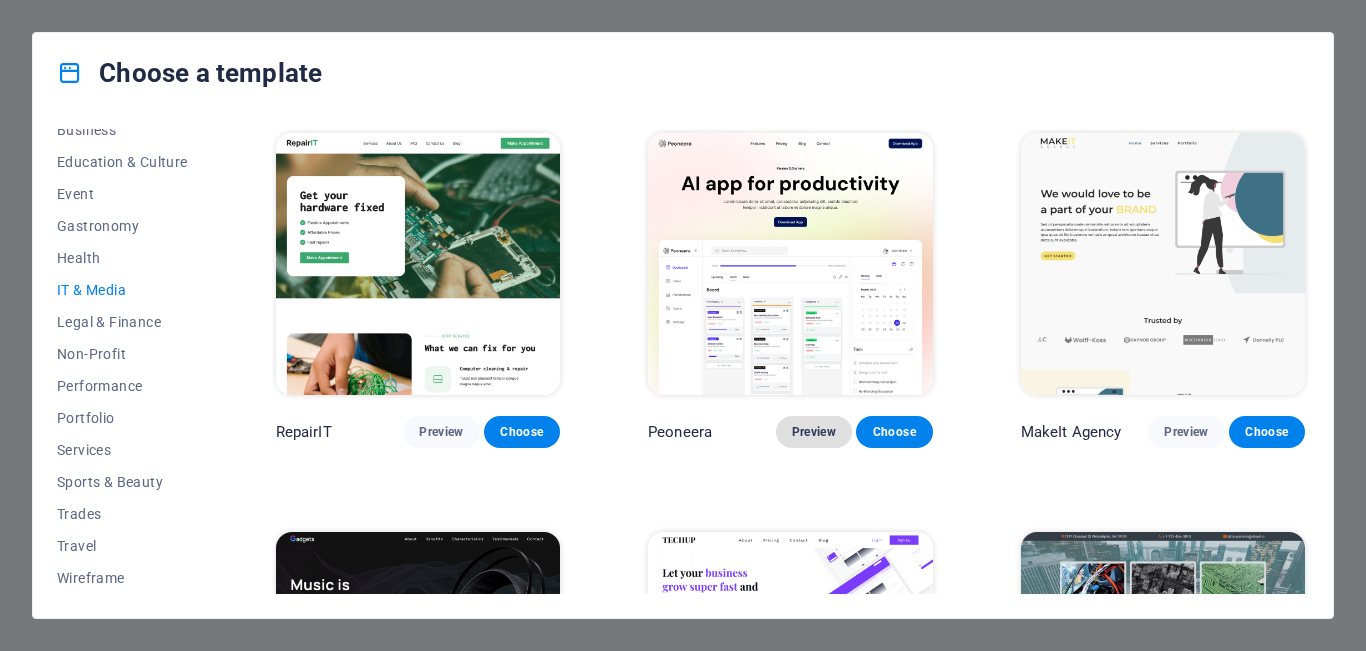 click on "Preview" at bounding box center [814, 432] 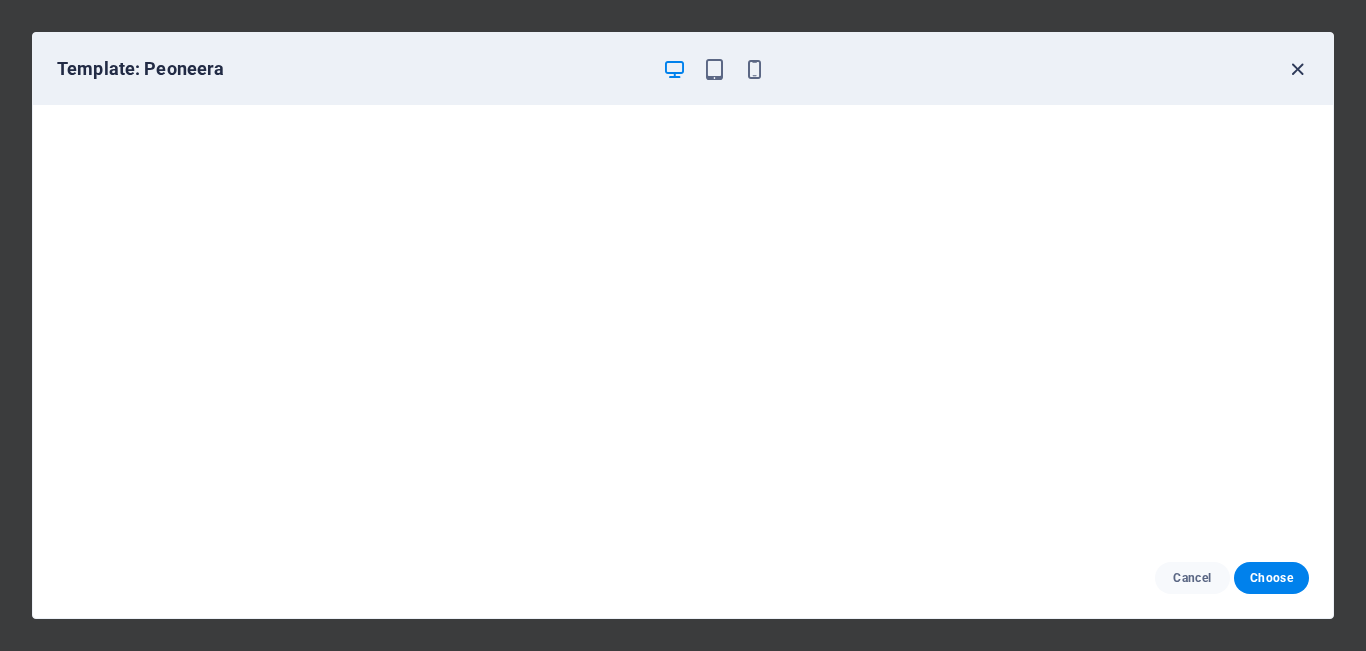 click at bounding box center (1297, 69) 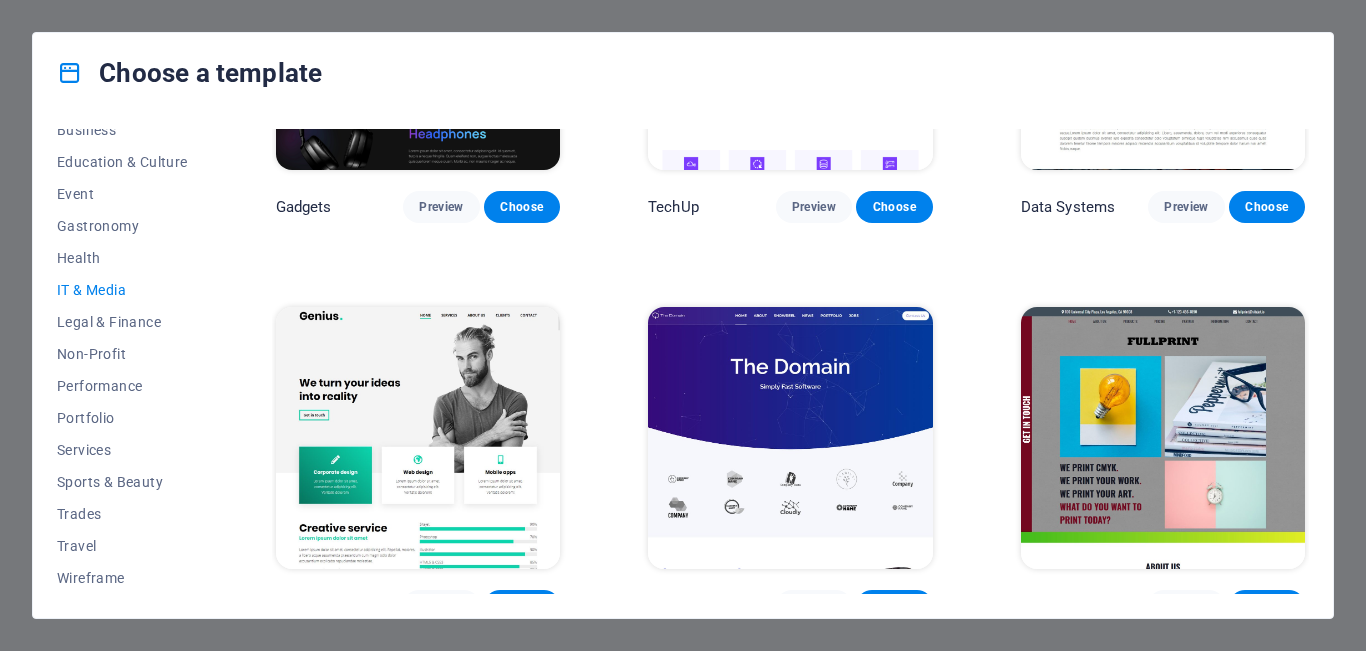 scroll, scrollTop: 673, scrollLeft: 0, axis: vertical 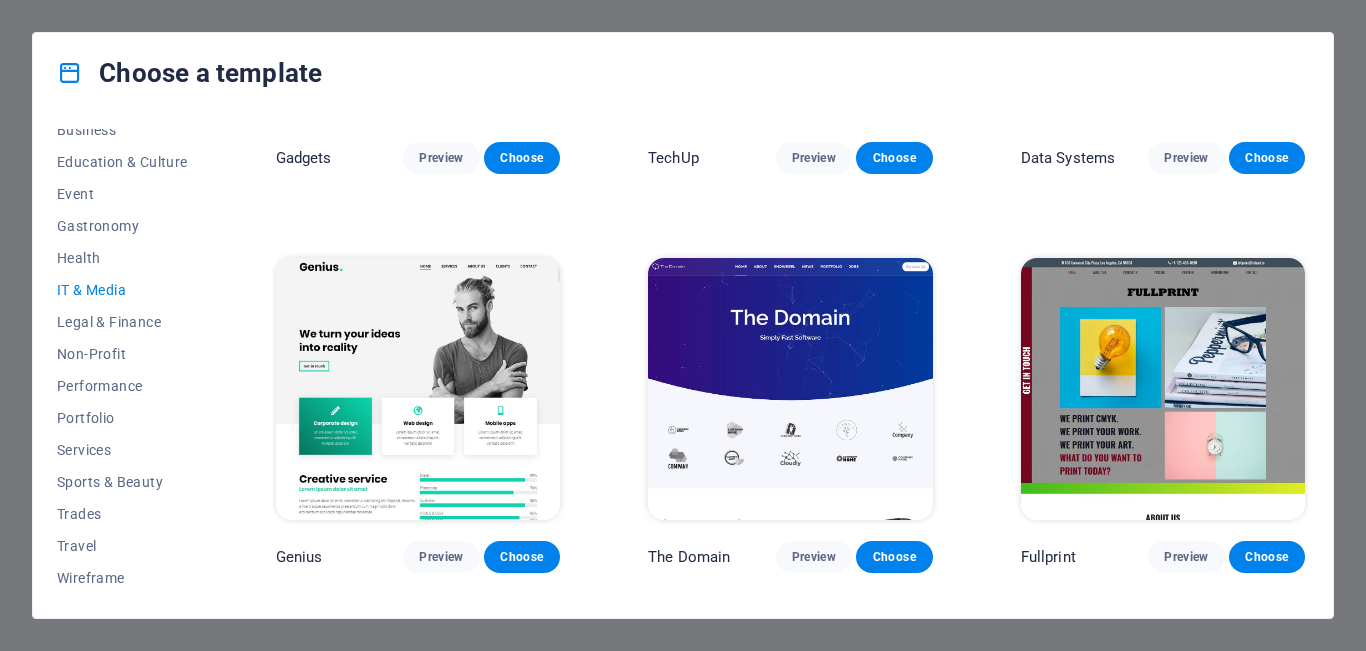 drag, startPoint x: 1304, startPoint y: 389, endPoint x: 1315, endPoint y: 494, distance: 105.574615 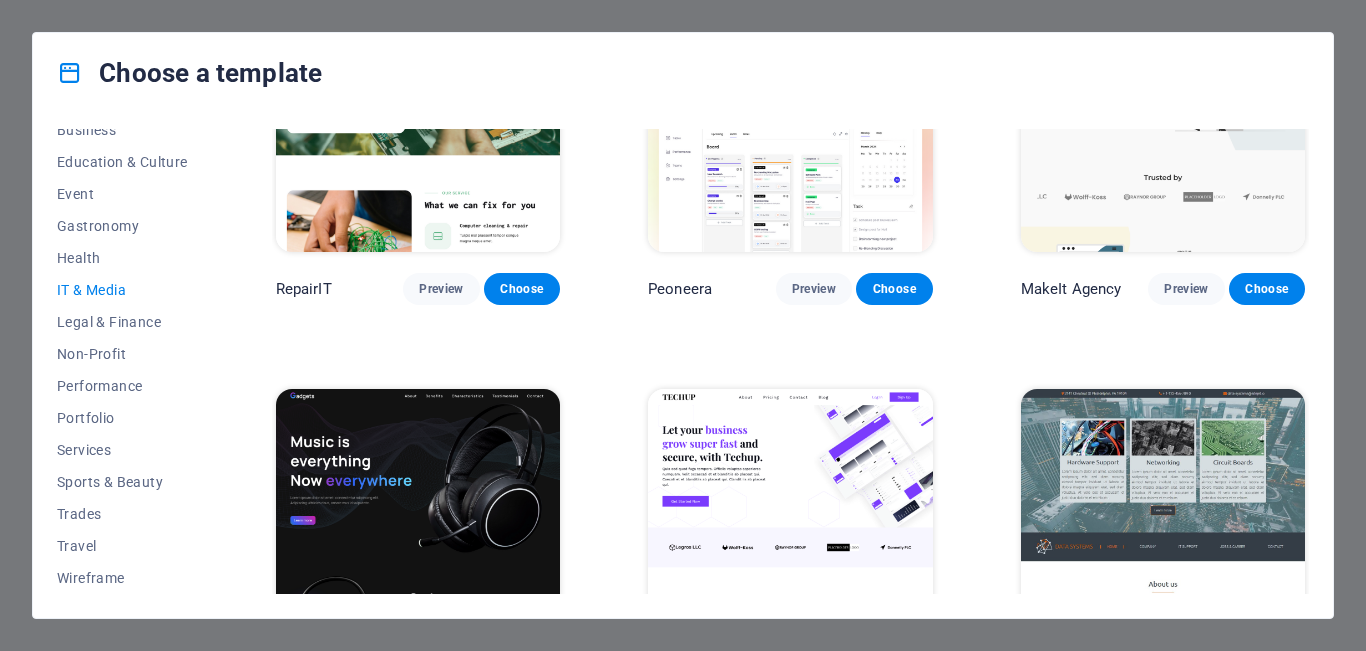 scroll, scrollTop: 0, scrollLeft: 0, axis: both 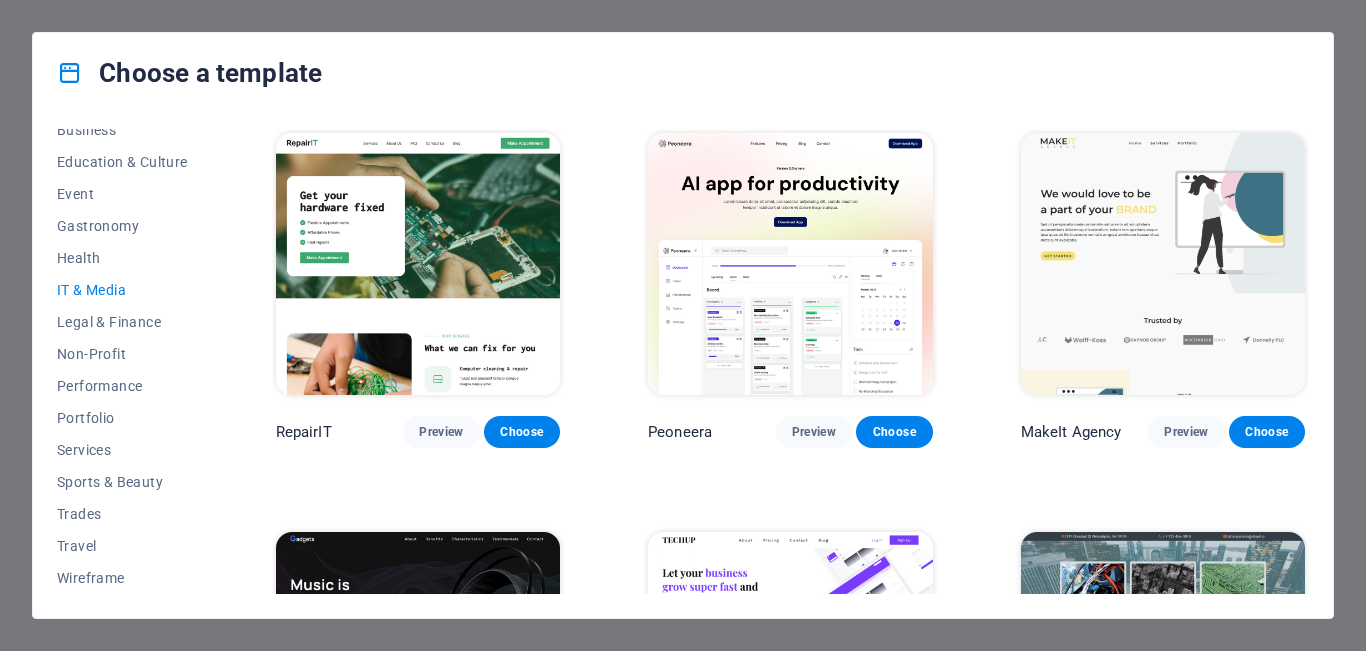 click on "Choose a template" at bounding box center [683, 73] 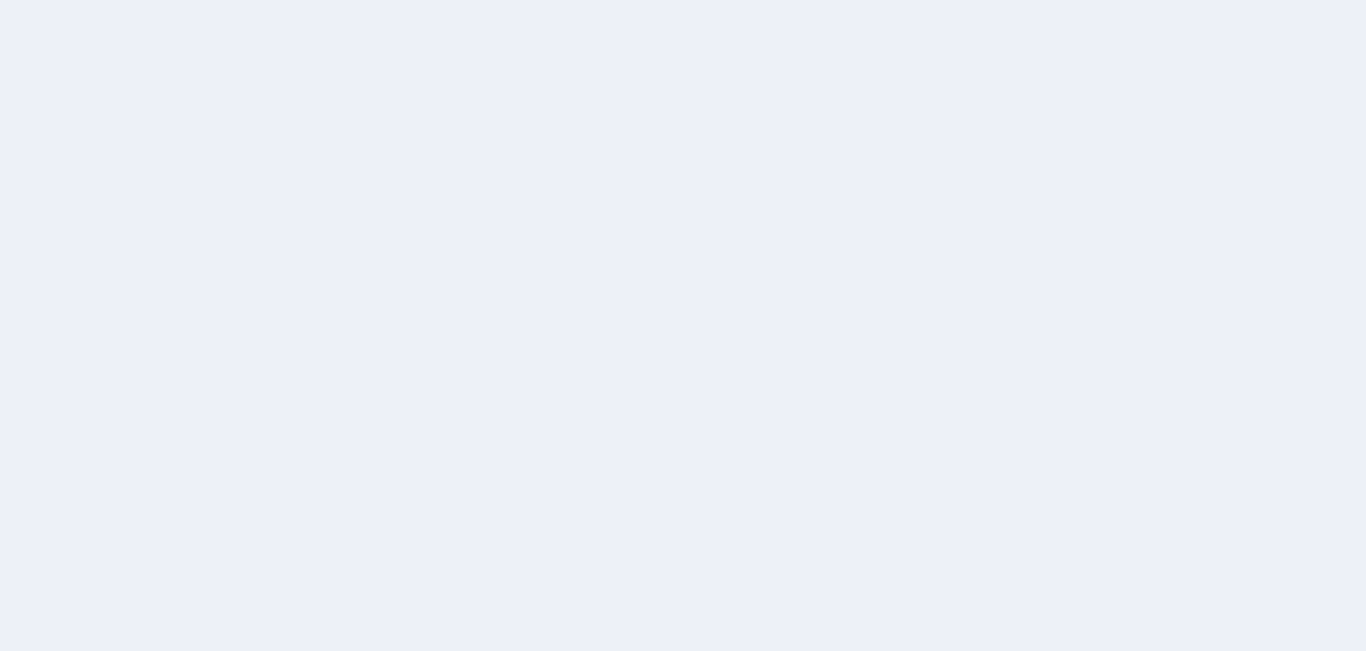 scroll, scrollTop: 0, scrollLeft: 0, axis: both 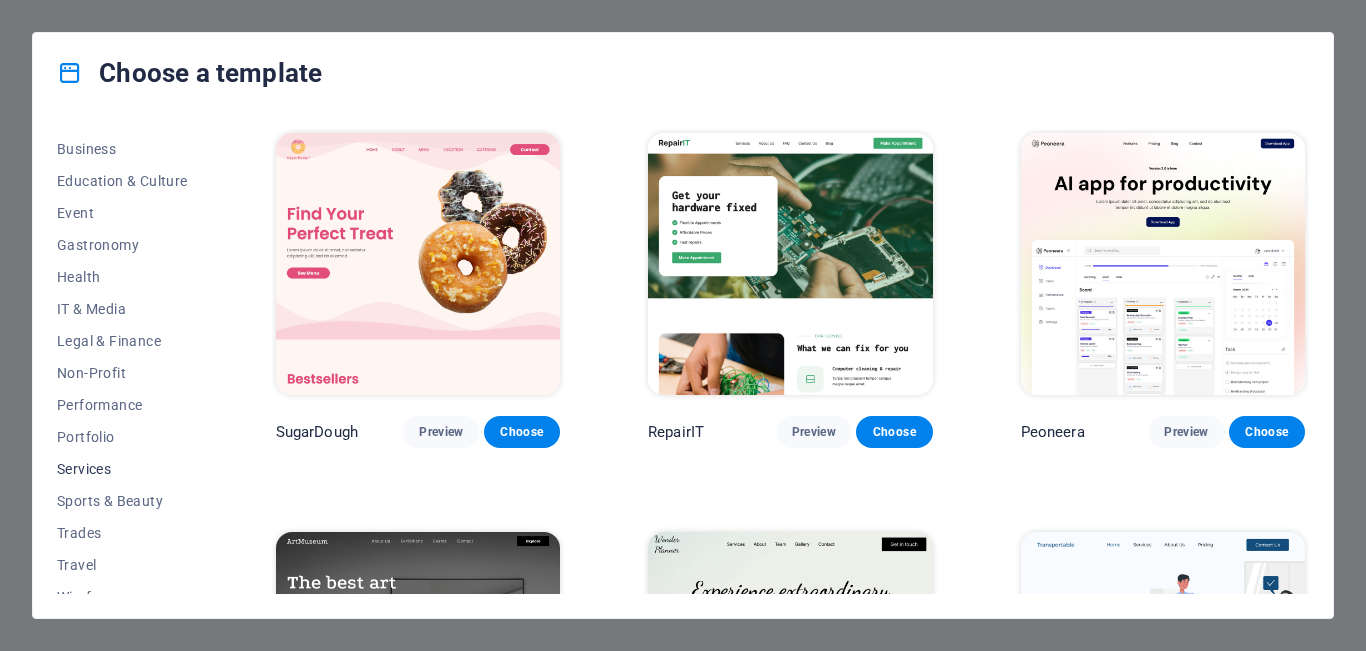 click on "Services" at bounding box center [122, 469] 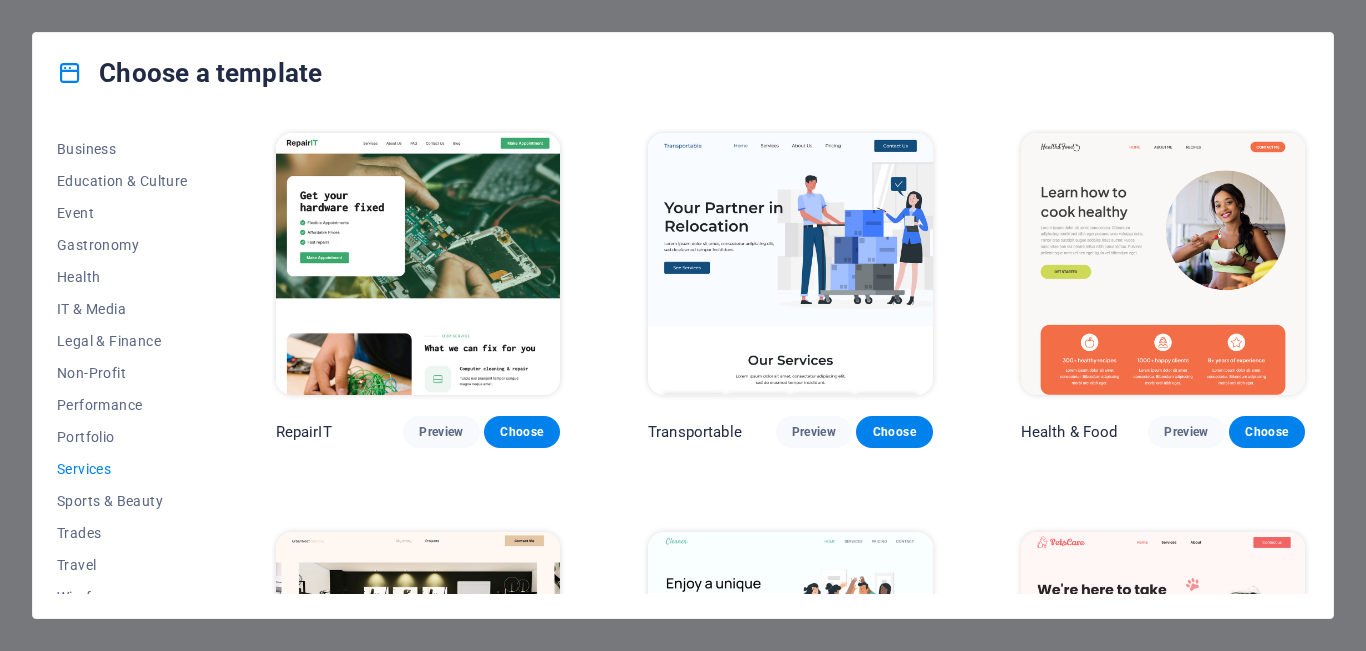 scroll, scrollTop: 335, scrollLeft: 0, axis: vertical 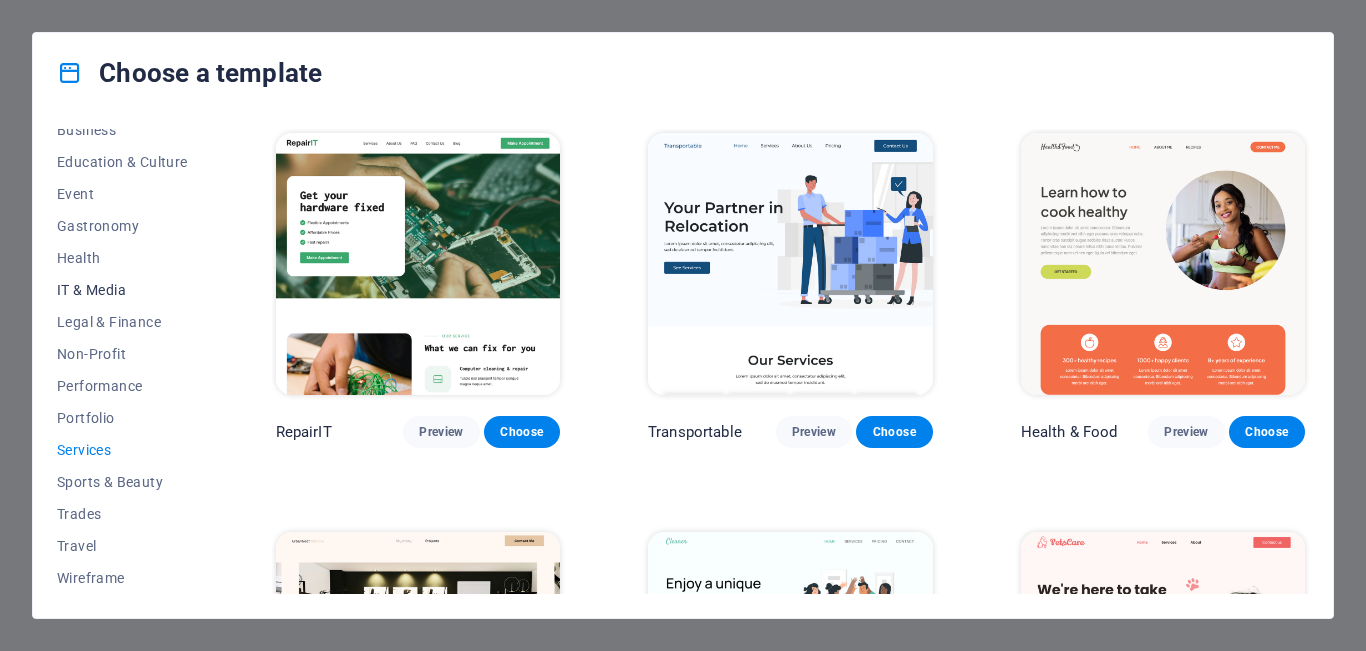 click on "IT & Media" at bounding box center [122, 290] 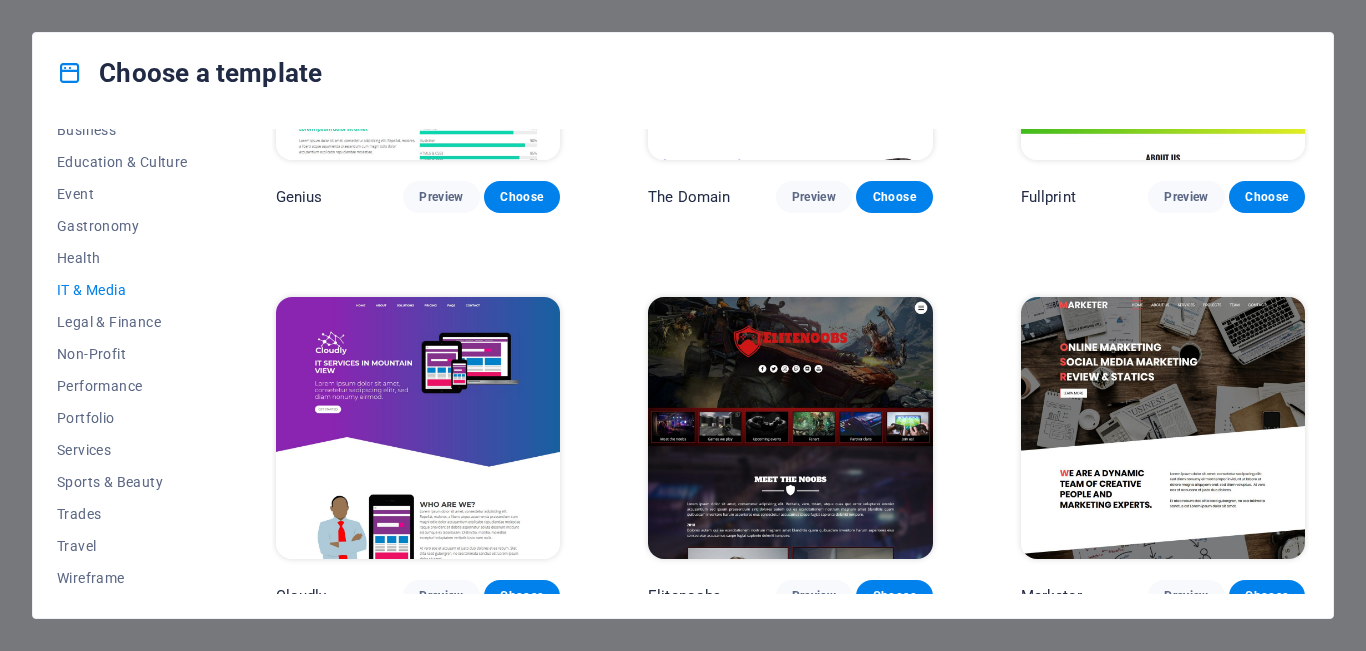 scroll, scrollTop: 1042, scrollLeft: 0, axis: vertical 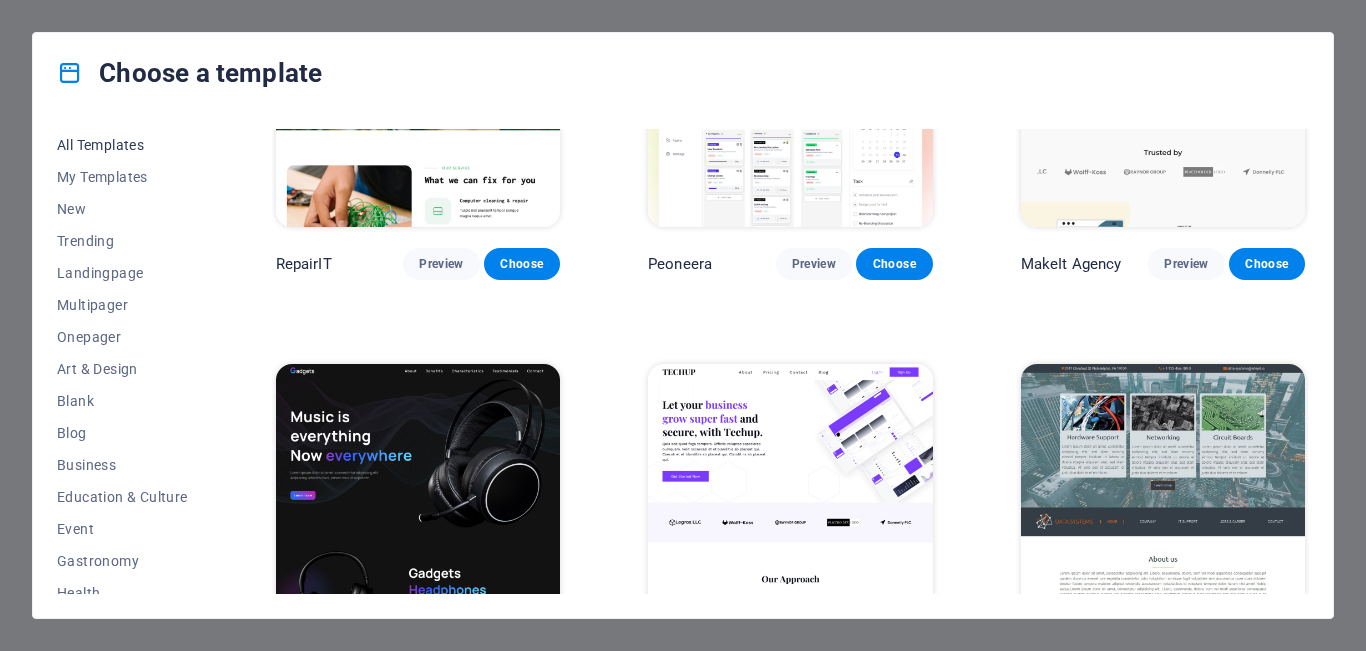click on "All Templates" at bounding box center [122, 145] 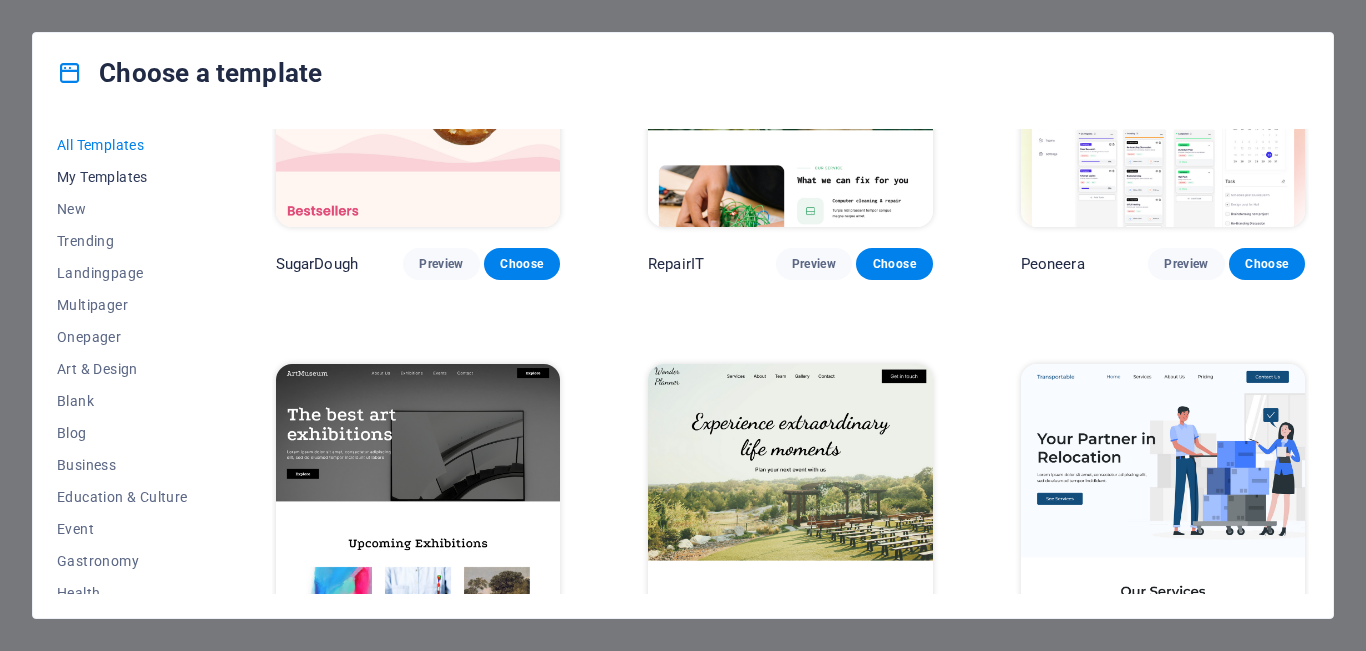click on "My Templates" at bounding box center [122, 177] 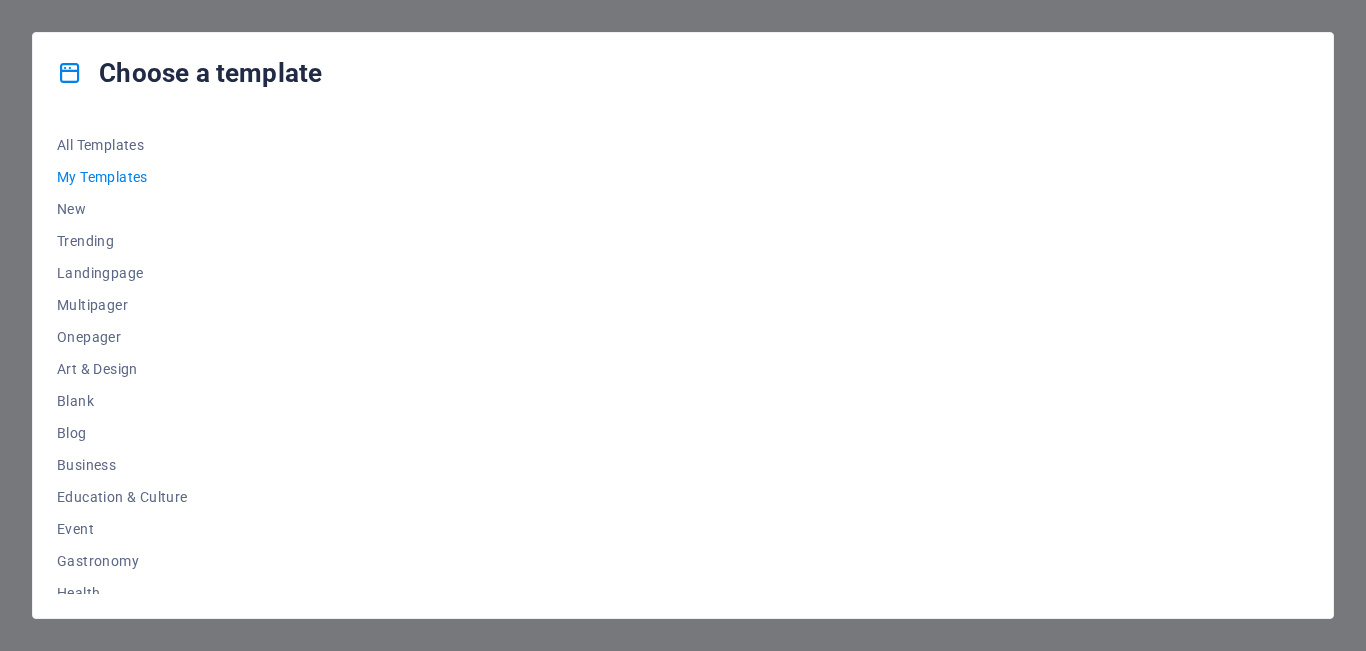 scroll, scrollTop: 0, scrollLeft: 0, axis: both 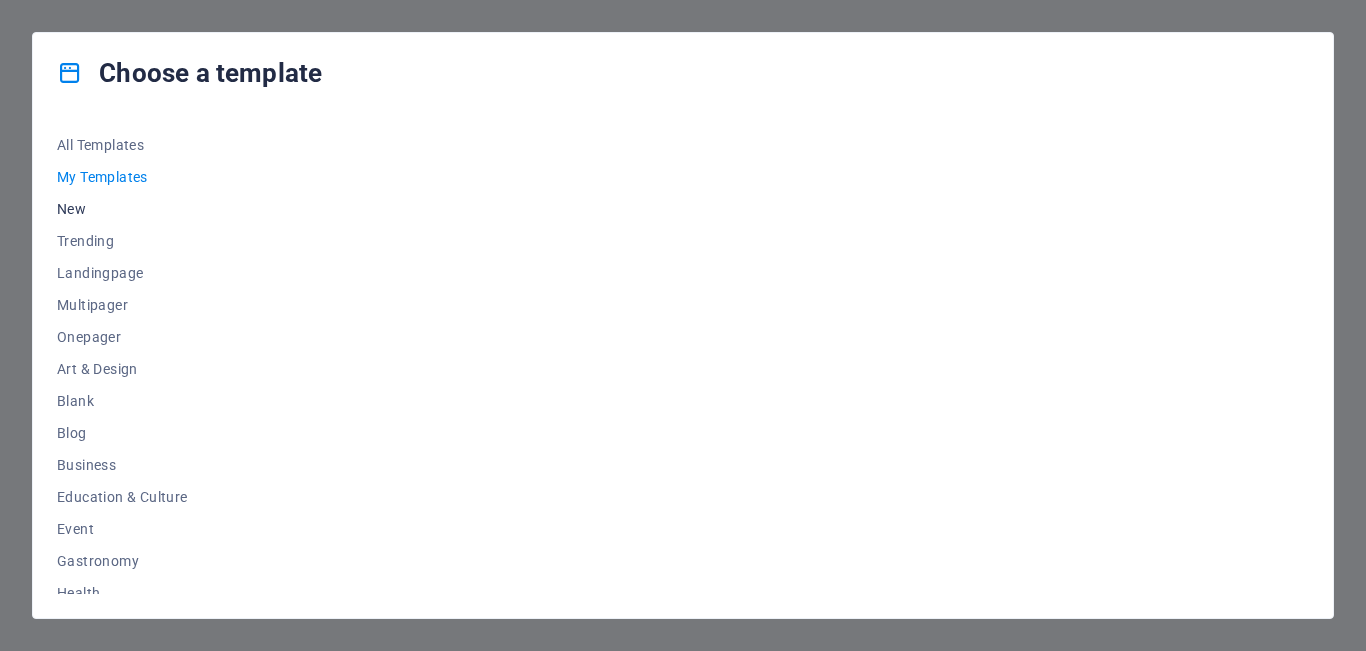 click on "New" at bounding box center (122, 209) 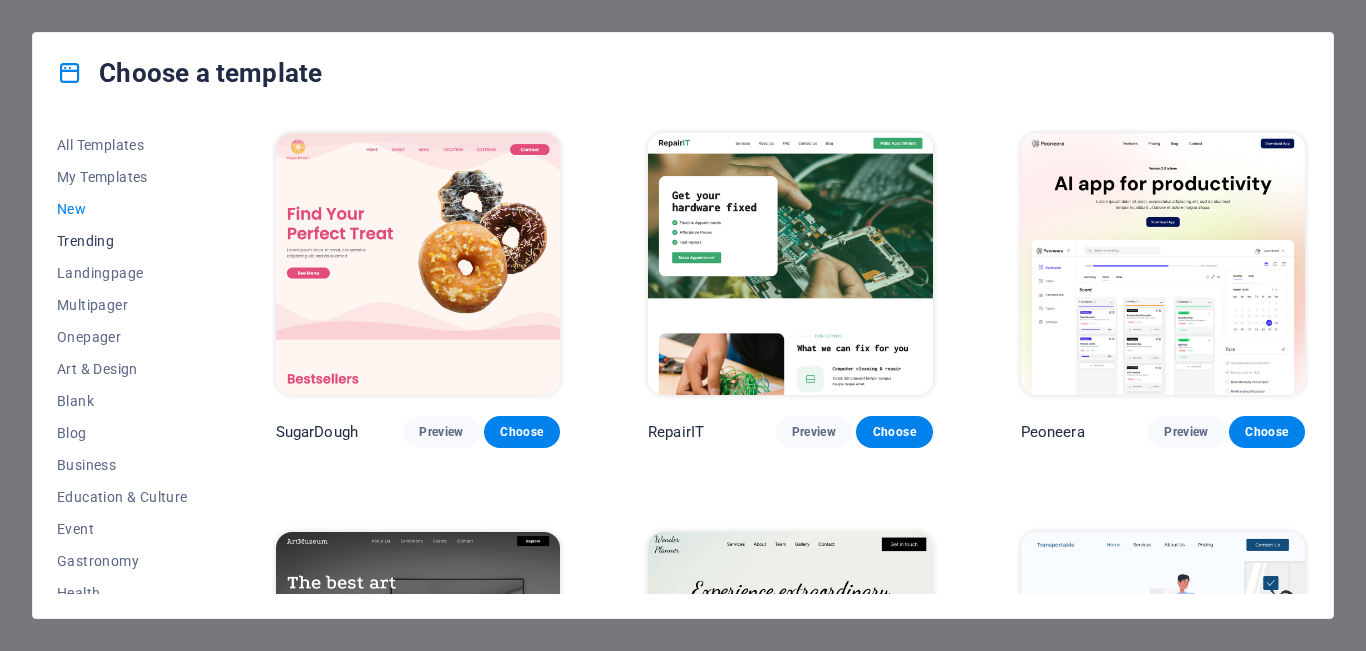 click on "Trending" at bounding box center [122, 241] 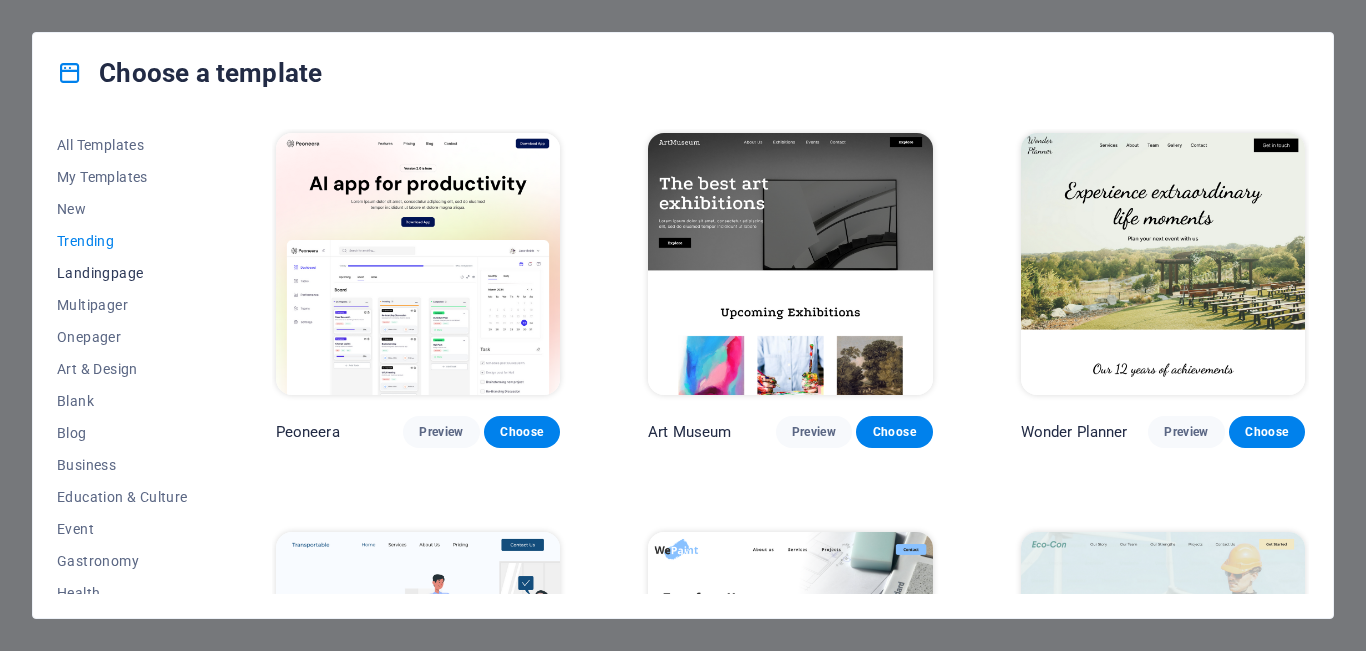 click on "Landingpage" at bounding box center [122, 273] 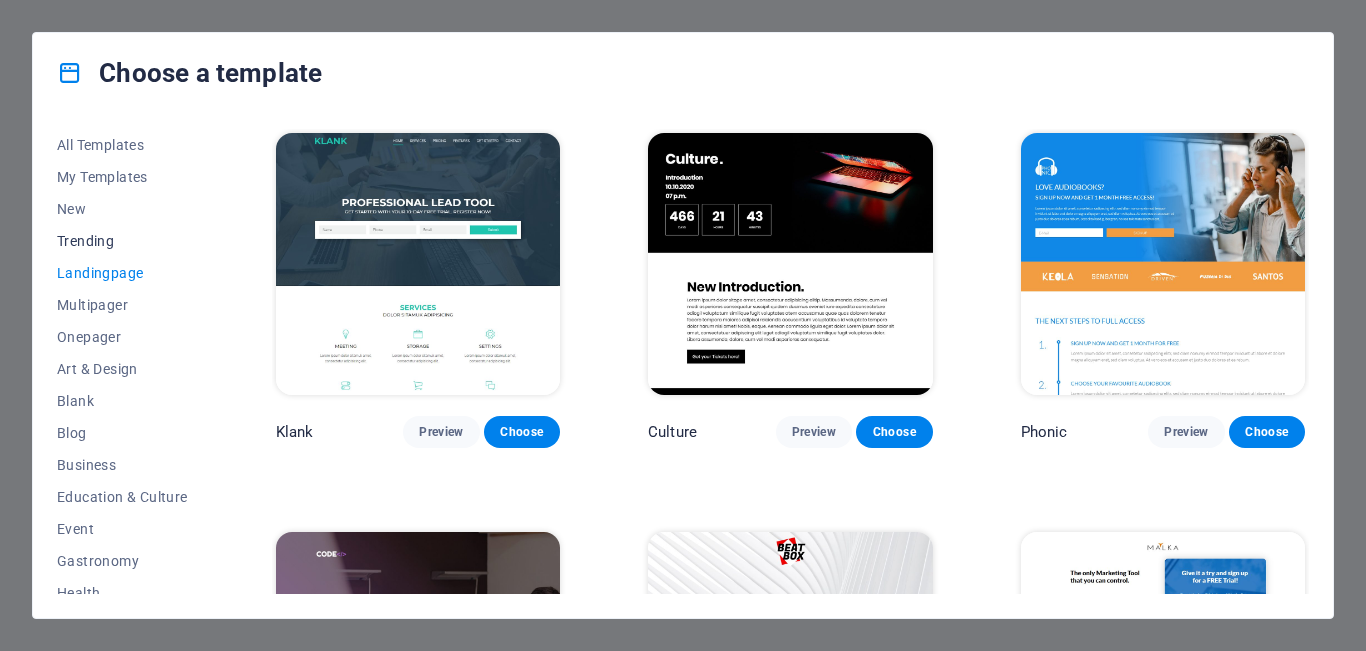 click on "Trending" at bounding box center [122, 241] 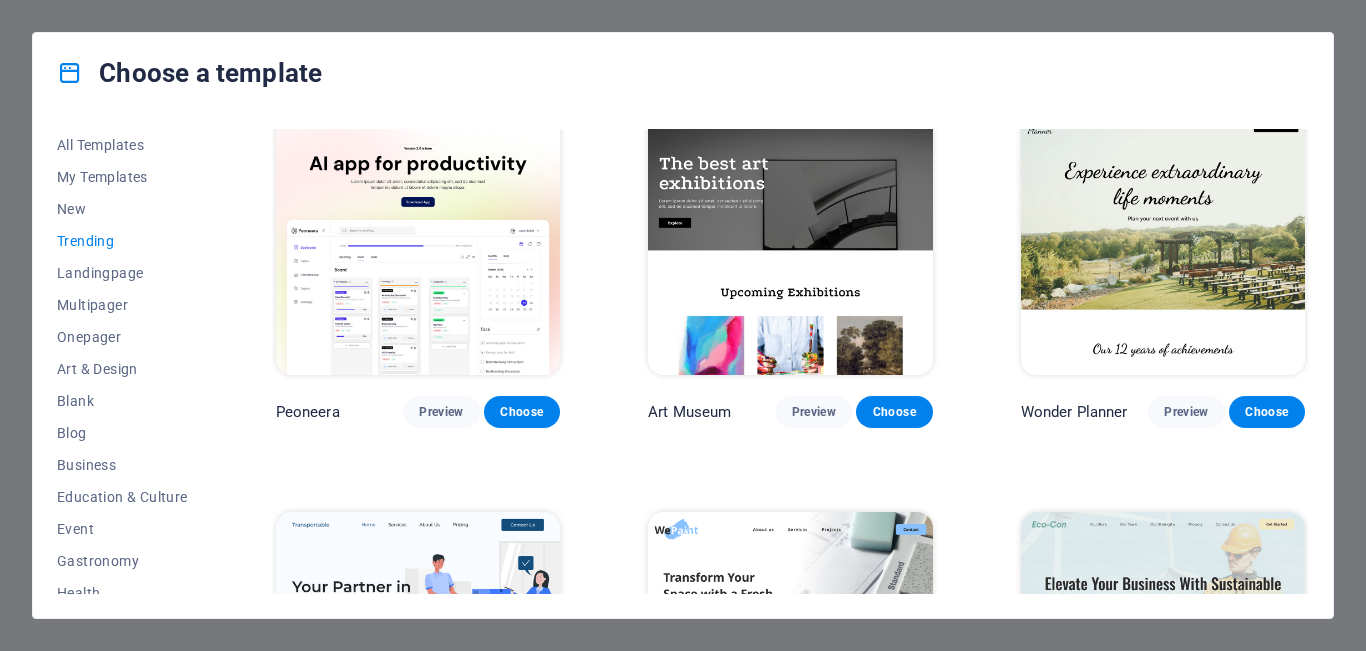 scroll, scrollTop: 0, scrollLeft: 0, axis: both 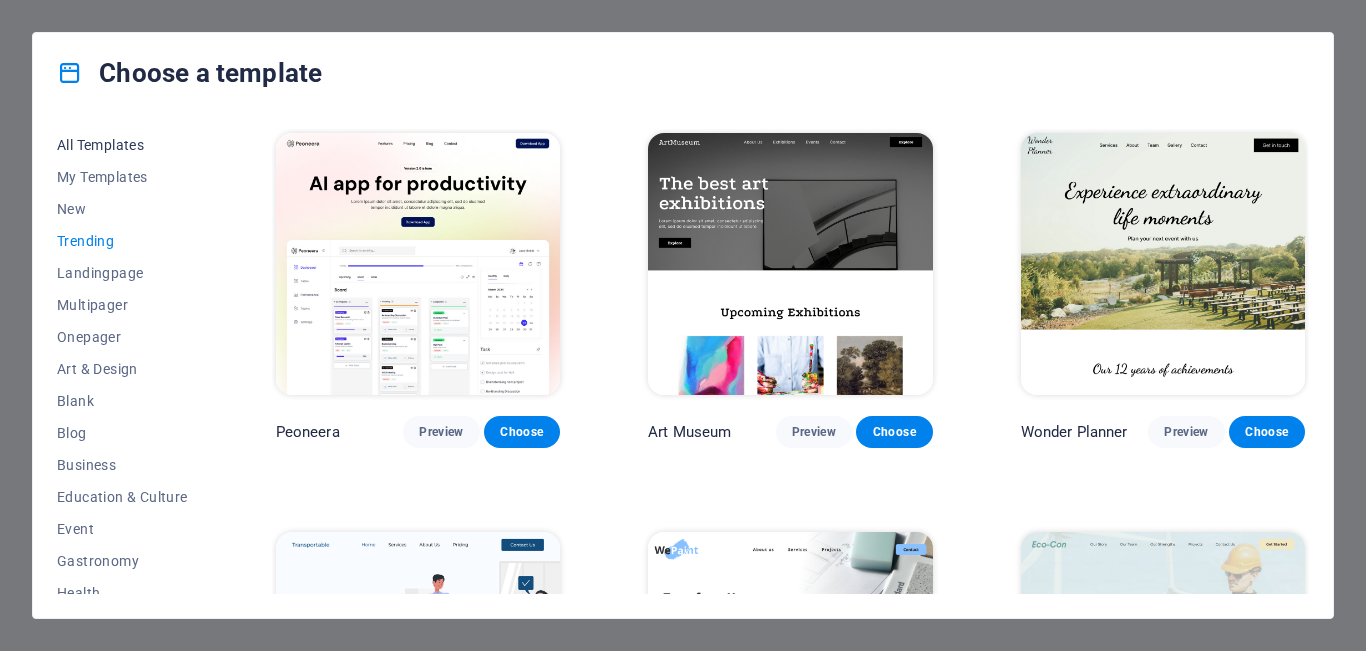 click on "All Templates" at bounding box center [122, 145] 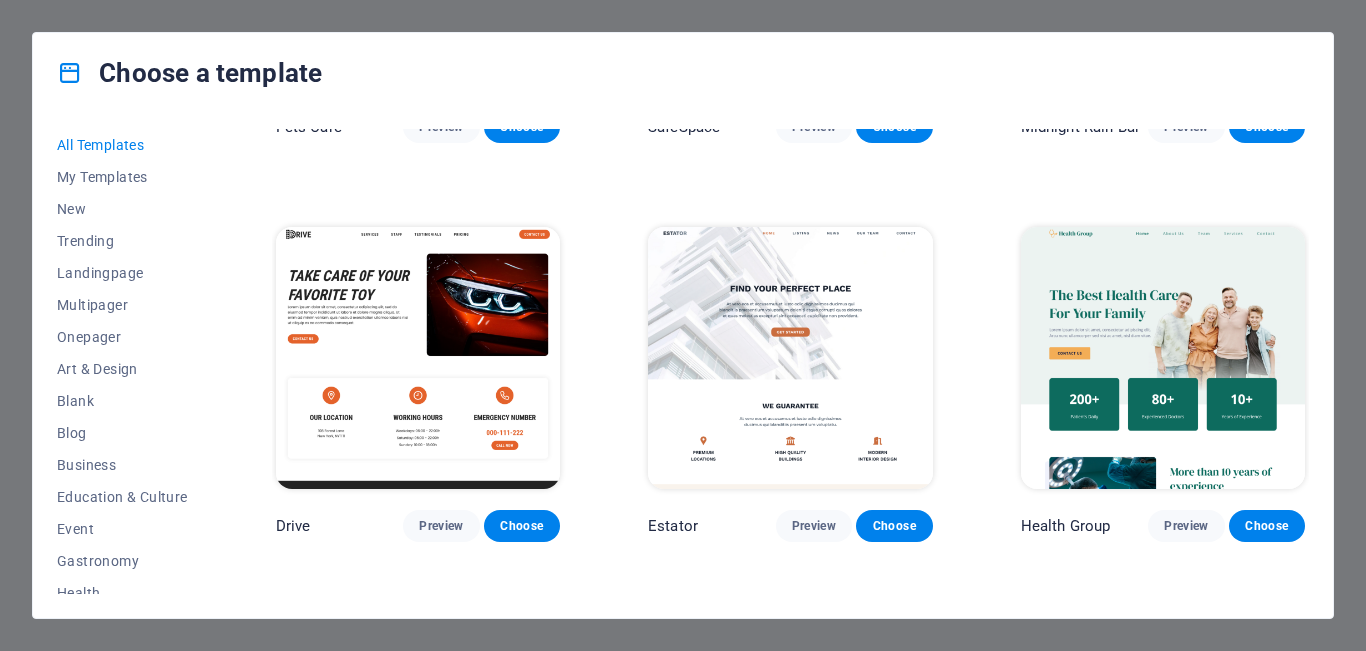 scroll, scrollTop: 3411, scrollLeft: 0, axis: vertical 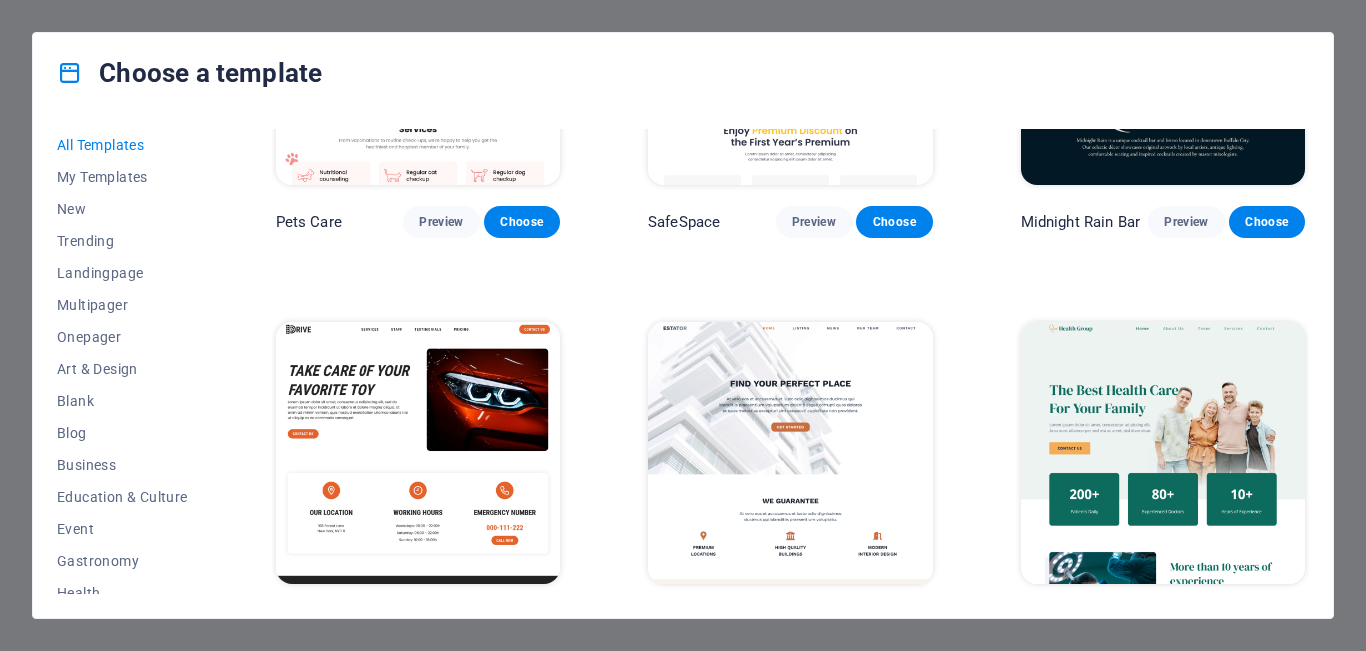 click on "All Templates My Templates New Trending Landingpage Multipager Onepager Art & Design Blank Blog Business Education & Culture Event Gastronomy Health IT & Media Legal & Finance Non-Profit Performance Portfolio Services Sports & Beauty Trades Travel Wireframe SugarDough Preview Choose RepairIT Preview Choose Peoneera Preview Choose Art Museum Preview Choose Wonder Planner Preview Choose Transportable Preview Choose S&L Preview Choose WePaint Preview Choose Eco-Con Preview Choose MeetUp Preview Choose Help & Care Preview Choose Podcaster Preview Choose Academix Preview Choose BIG Barber Shop Preview Choose Health & Food Preview Choose UrbanNest Interiors Preview Choose Green Change Preview Choose The Beauty Temple Preview Choose WeTrain Preview Choose Cleaner Preview Choose Johanna James Preview Choose Delicioso Preview Choose Dream Garden Preview Choose LumeDeAqua Preview Choose Pets Care Preview Choose SafeSpace Preview Choose Midnight Rain Bar Preview Choose Drive Preview Choose Estator Preview Choose Preview" at bounding box center [683, 365] 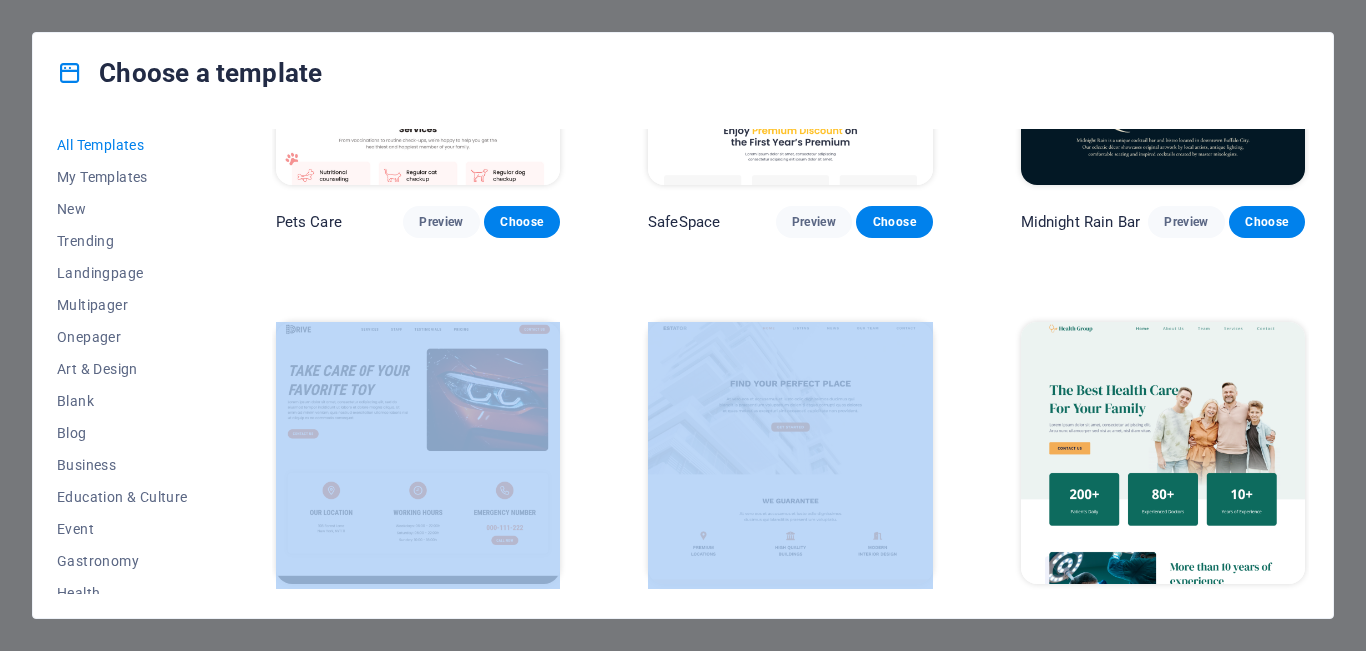 drag, startPoint x: 1309, startPoint y: 206, endPoint x: 1297, endPoint y: 283, distance: 77.92946 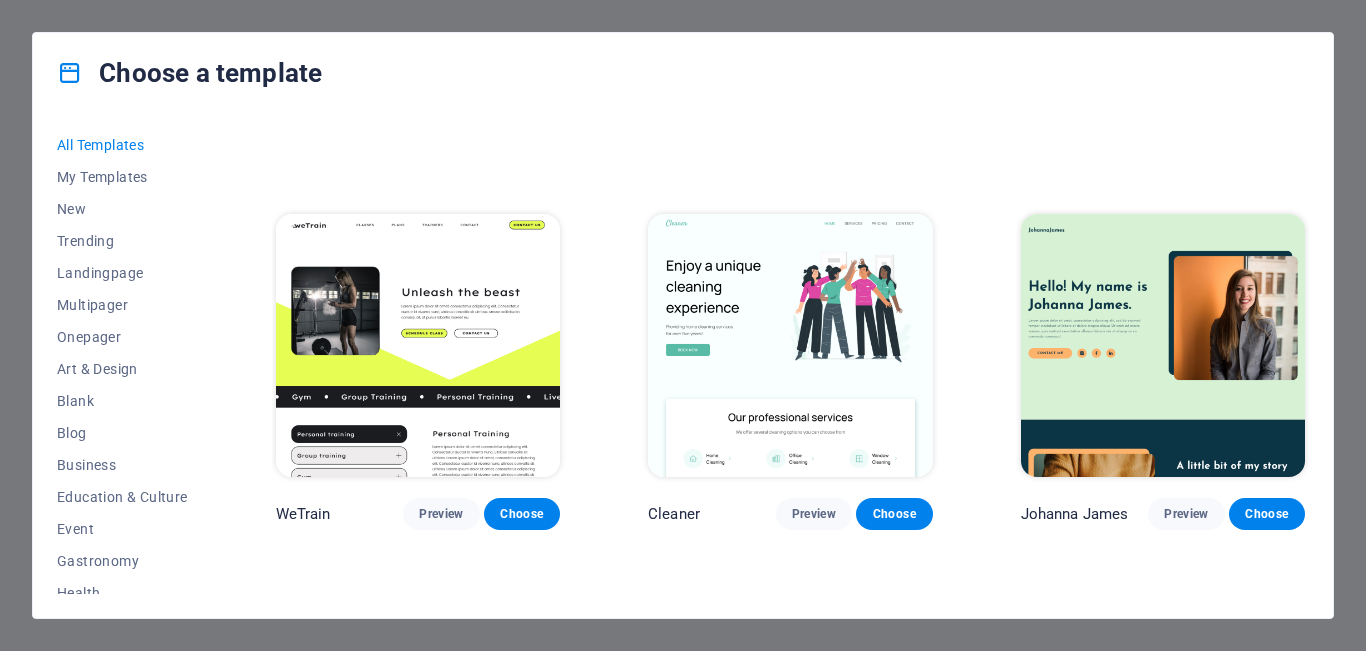 scroll, scrollTop: 1042, scrollLeft: 0, axis: vertical 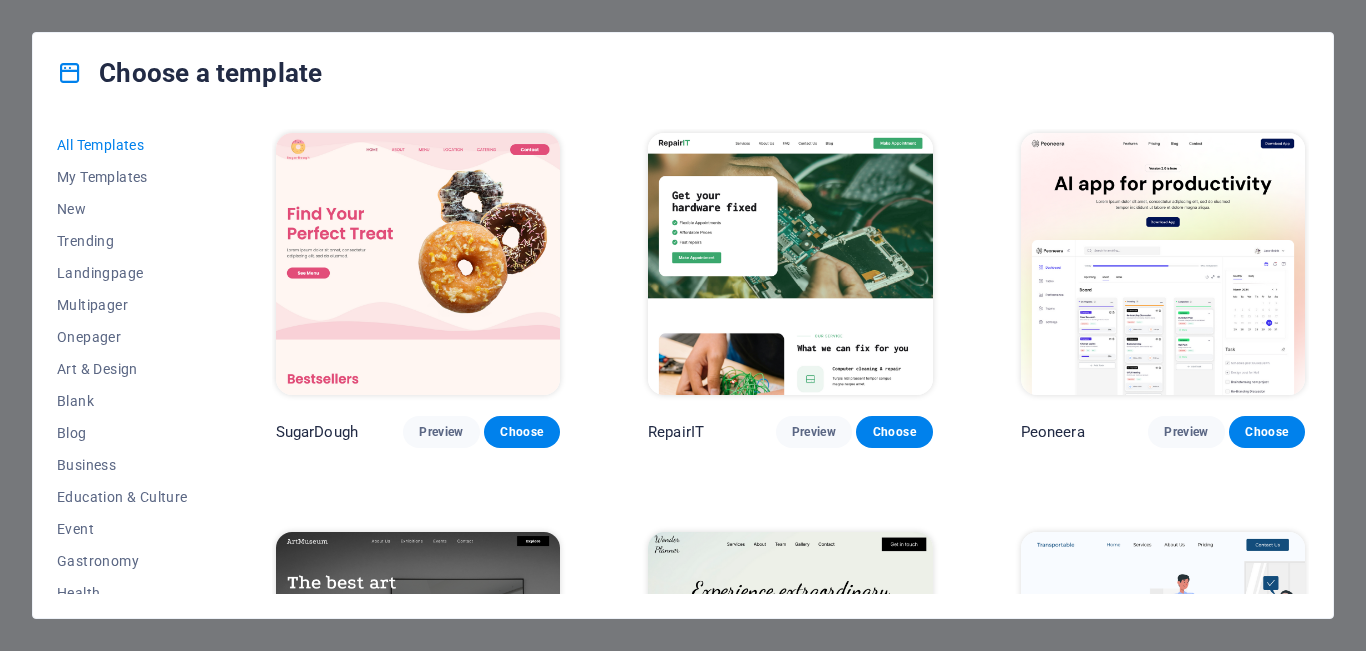 click on "SugarDough Preview Choose RepairIT Preview Choose Peoneera Preview Choose Art Museum Preview Choose Wonder Planner Preview Choose Transportable Preview Choose S&L Preview Choose WePaint Preview Choose Eco-Con Preview Choose MeetUp Preview Choose Help & Care Preview Choose Podcaster Preview Choose Academix Preview Choose BIG Barber Shop Preview Choose Health & Food Preview Choose UrbanNest Interiors Preview Choose Green Change Preview Choose The Beauty Temple Preview Choose WeTrain Preview Choose Cleaner Preview Choose Johanna James Preview Choose Delicioso Preview Choose Dream Garden Preview Choose LumeDeAqua Preview Choose Pets Care Preview Choose SafeSpace Preview Choose Midnight Rain Bar Preview Choose Drive Preview Choose Estator Preview Choose Health Group Preview Choose MakeIt Agency Preview Choose Wanderlust Preview Choose WeSpa Preview Choose BERLIN Preview Choose Gadgets Preview Choose CoffeeScience Preview Choose CoachLife Preview Choose Cafe de Oceana Preview Choose Max Hatzy Preview Choose Preview" at bounding box center (790, 11071) 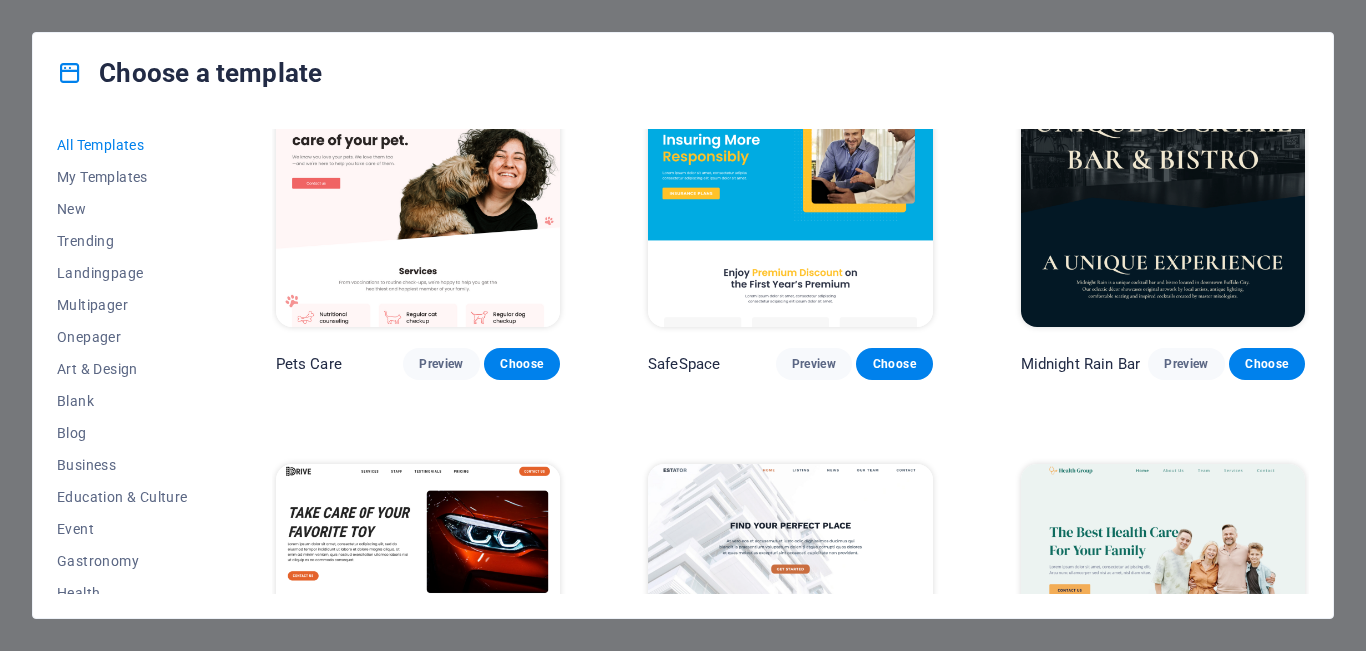 scroll, scrollTop: 3364, scrollLeft: 0, axis: vertical 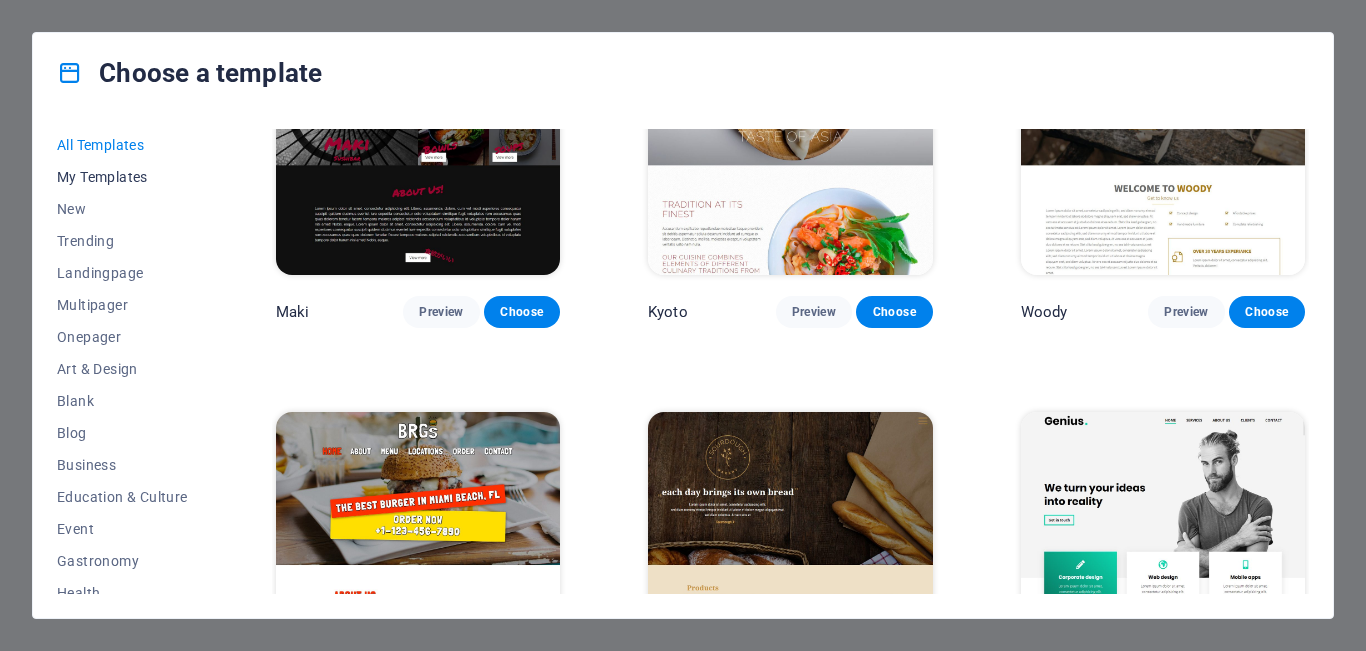 click on "My Templates" at bounding box center [122, 177] 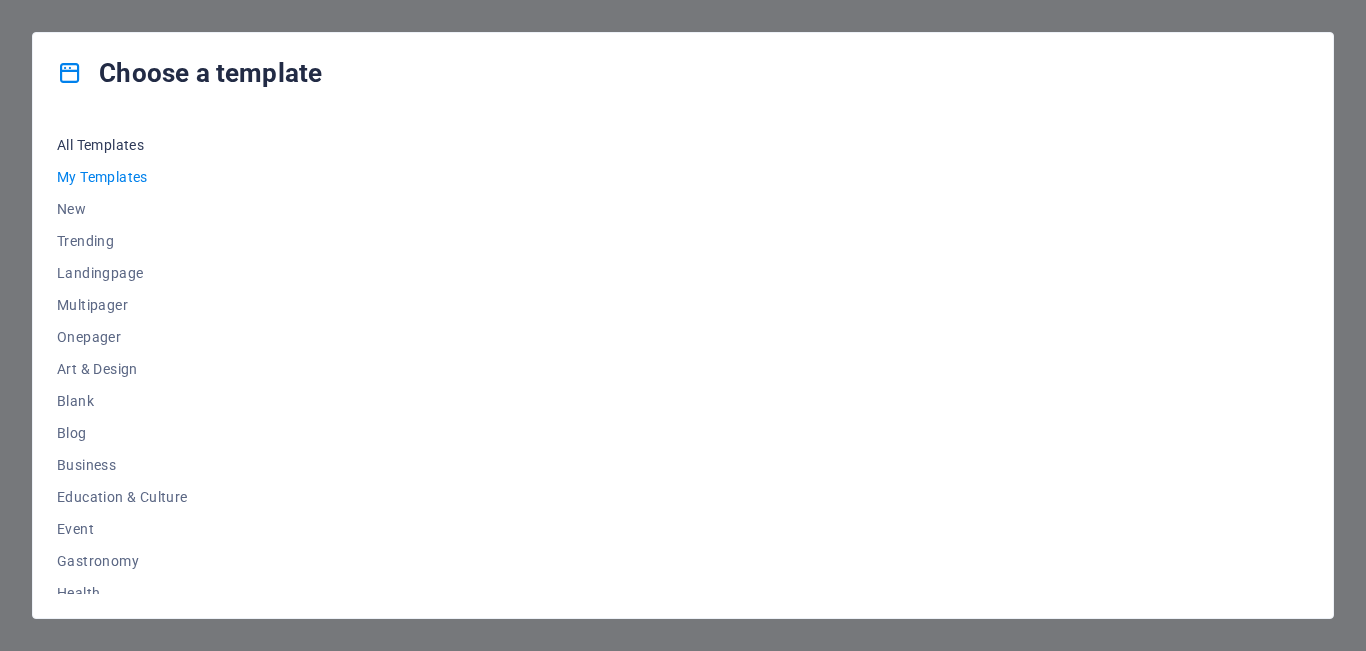 click on "All Templates" at bounding box center (122, 145) 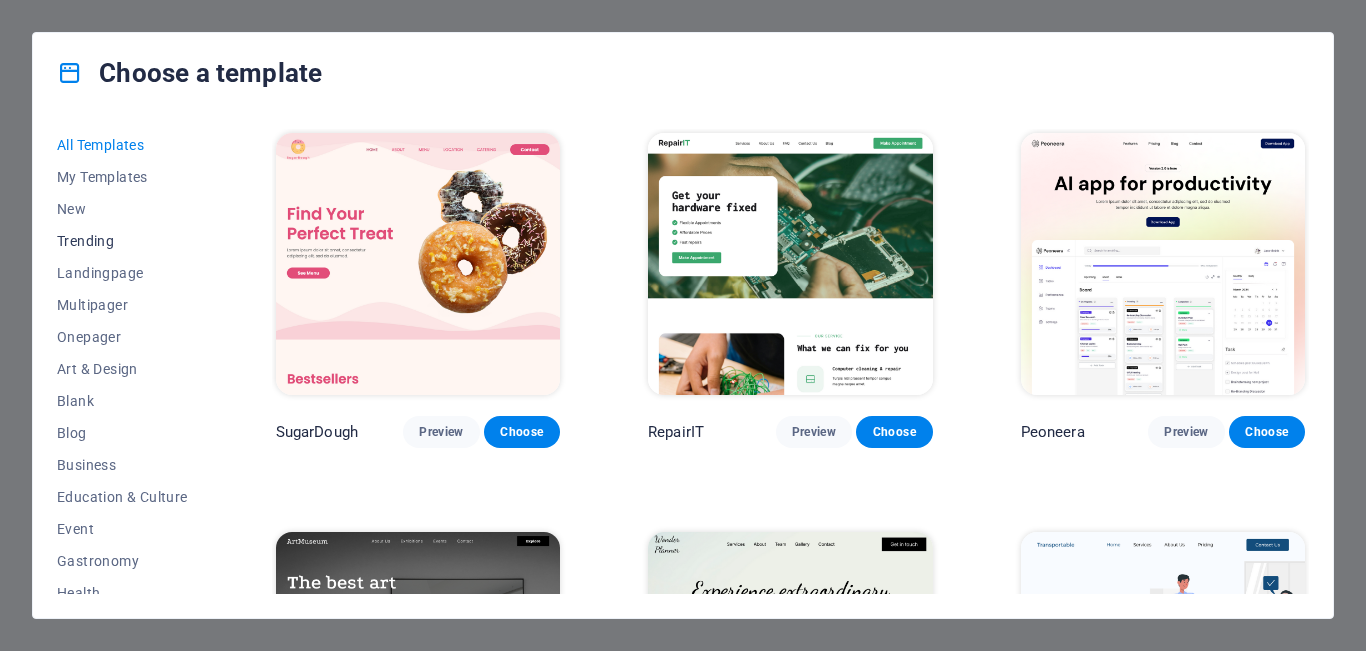 click on "Trending" at bounding box center [122, 241] 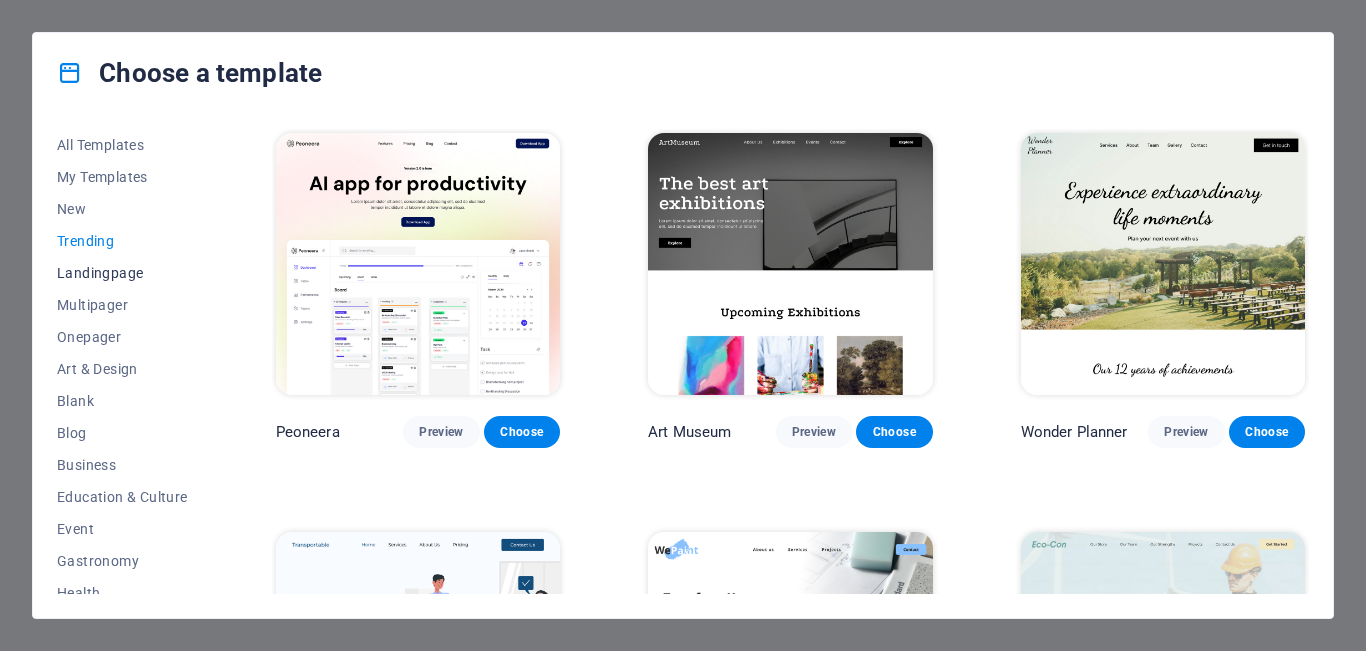 click on "Landingpage" at bounding box center (122, 273) 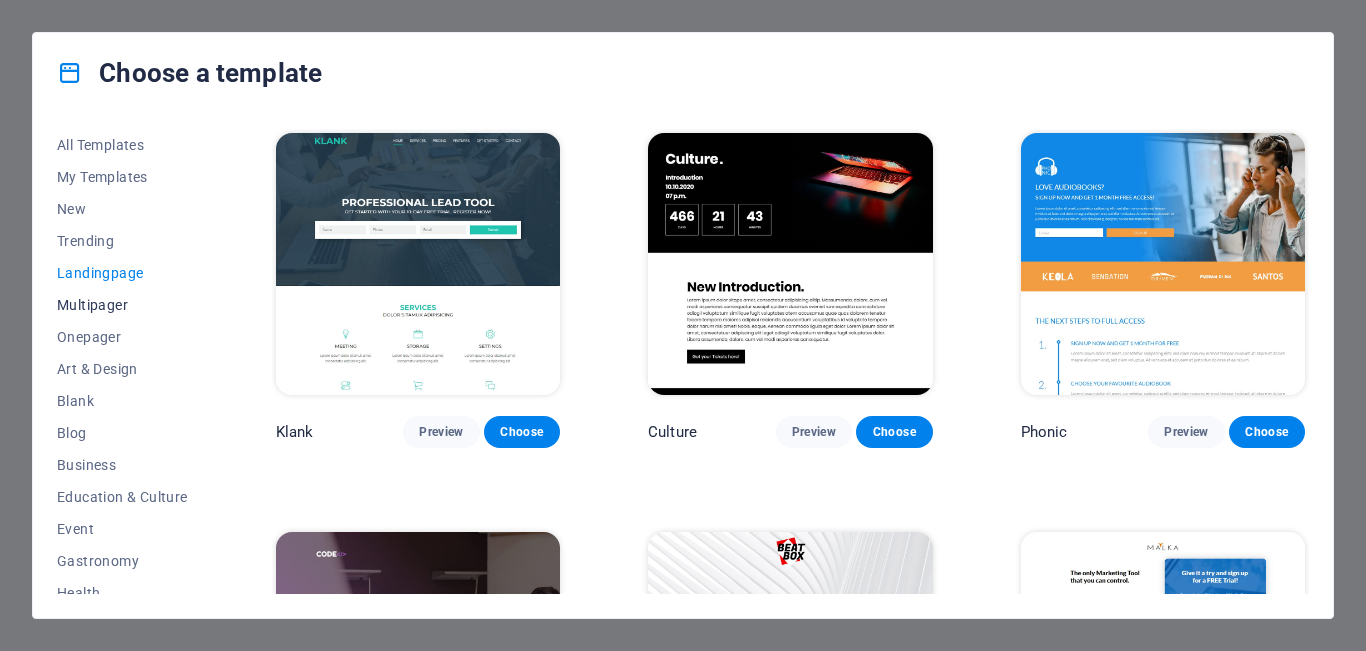 click on "Multipager" at bounding box center (122, 305) 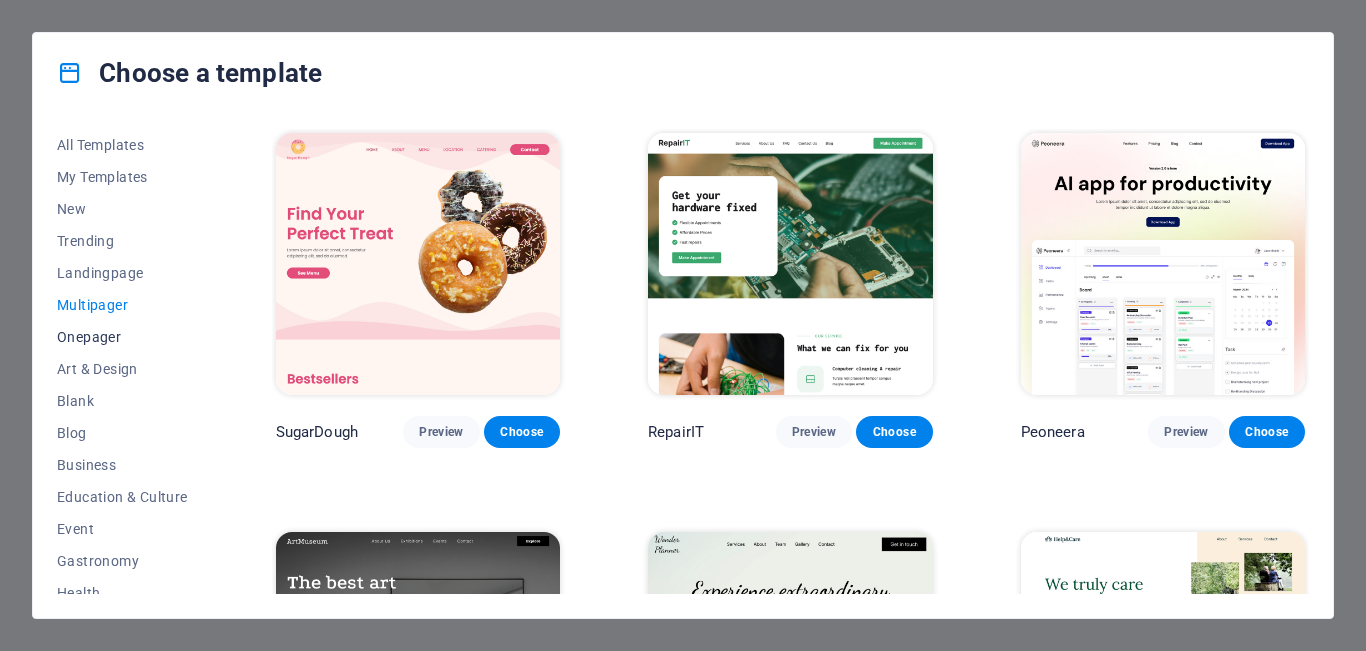 click on "Onepager" at bounding box center [122, 337] 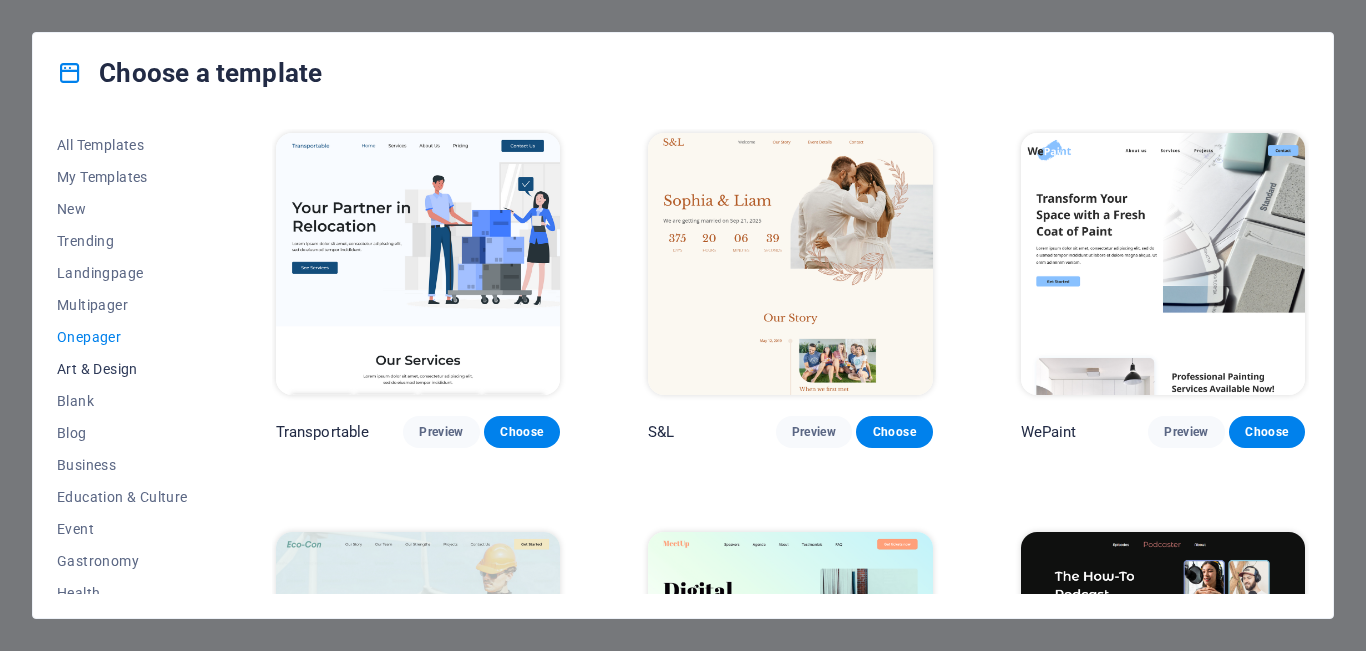 click on "Art & Design" at bounding box center (122, 369) 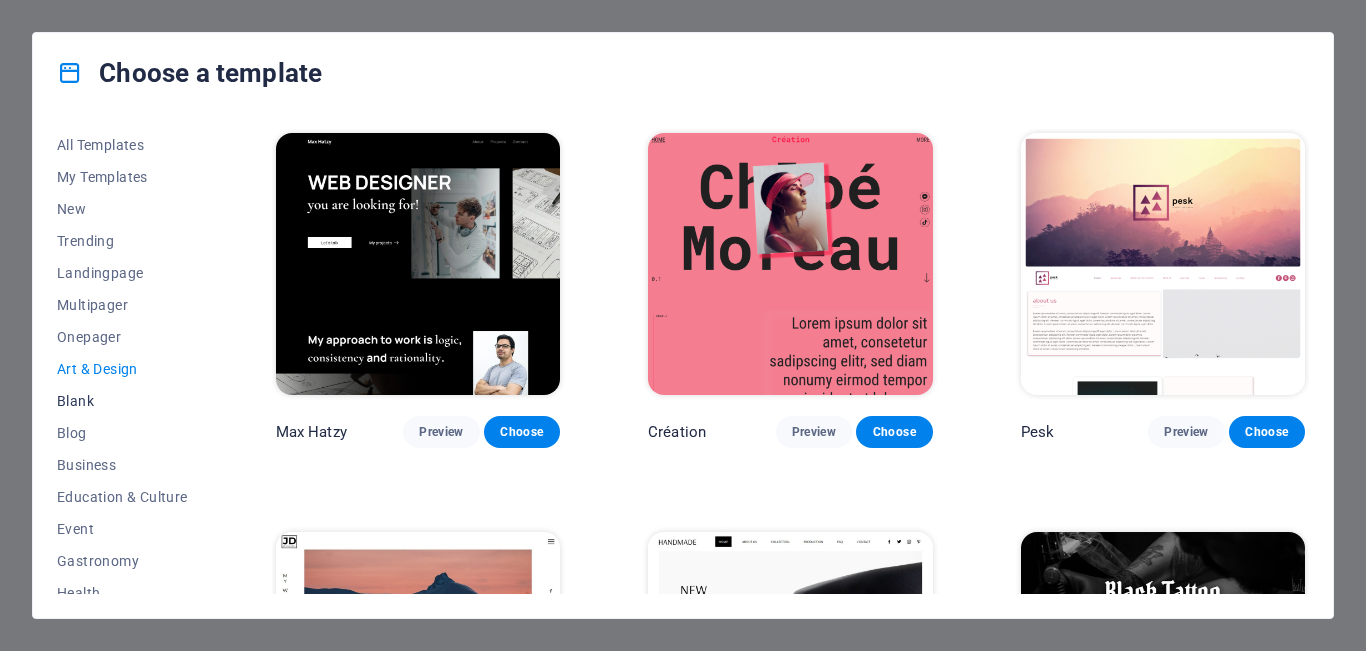 click on "Blank" at bounding box center (122, 401) 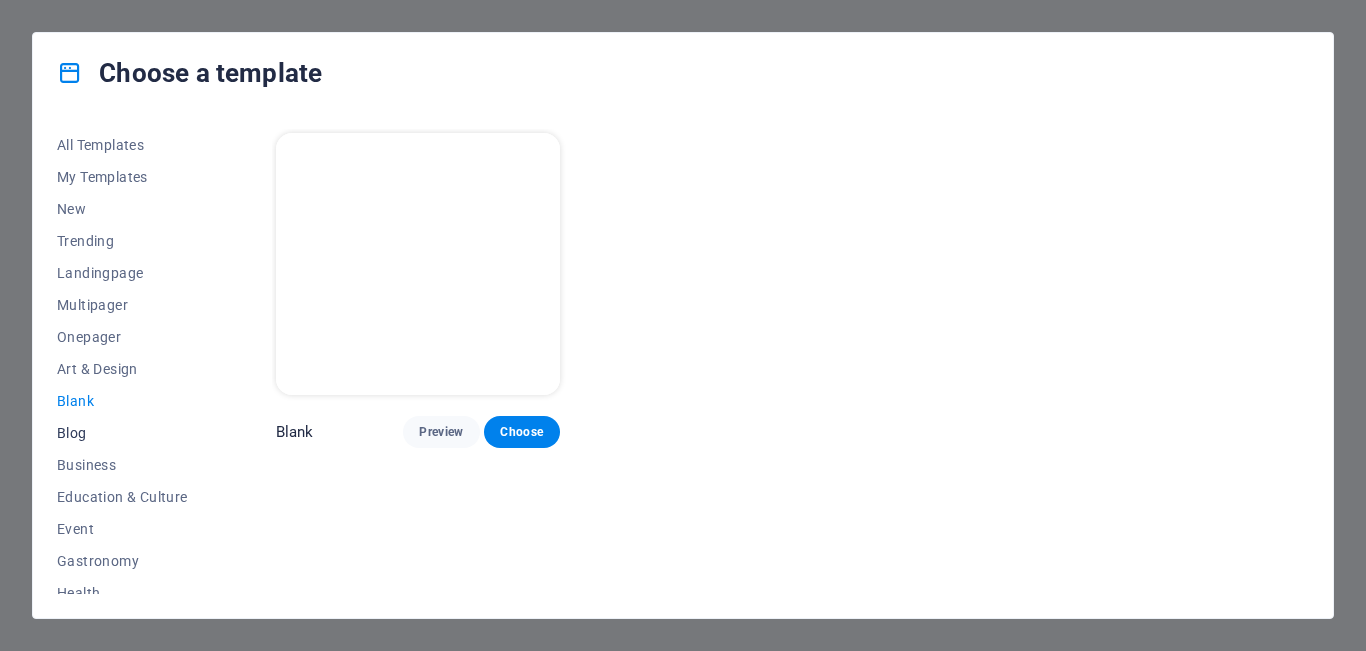 click on "Blog" at bounding box center (122, 433) 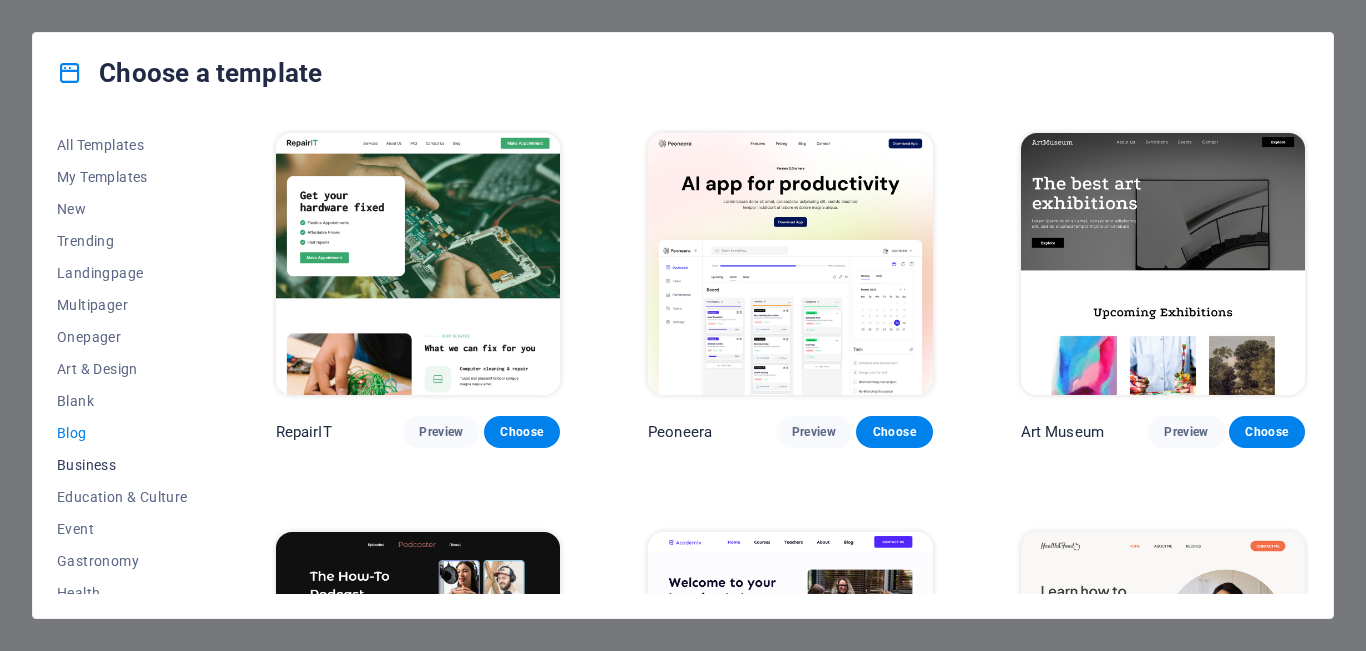 click on "Business" at bounding box center [122, 465] 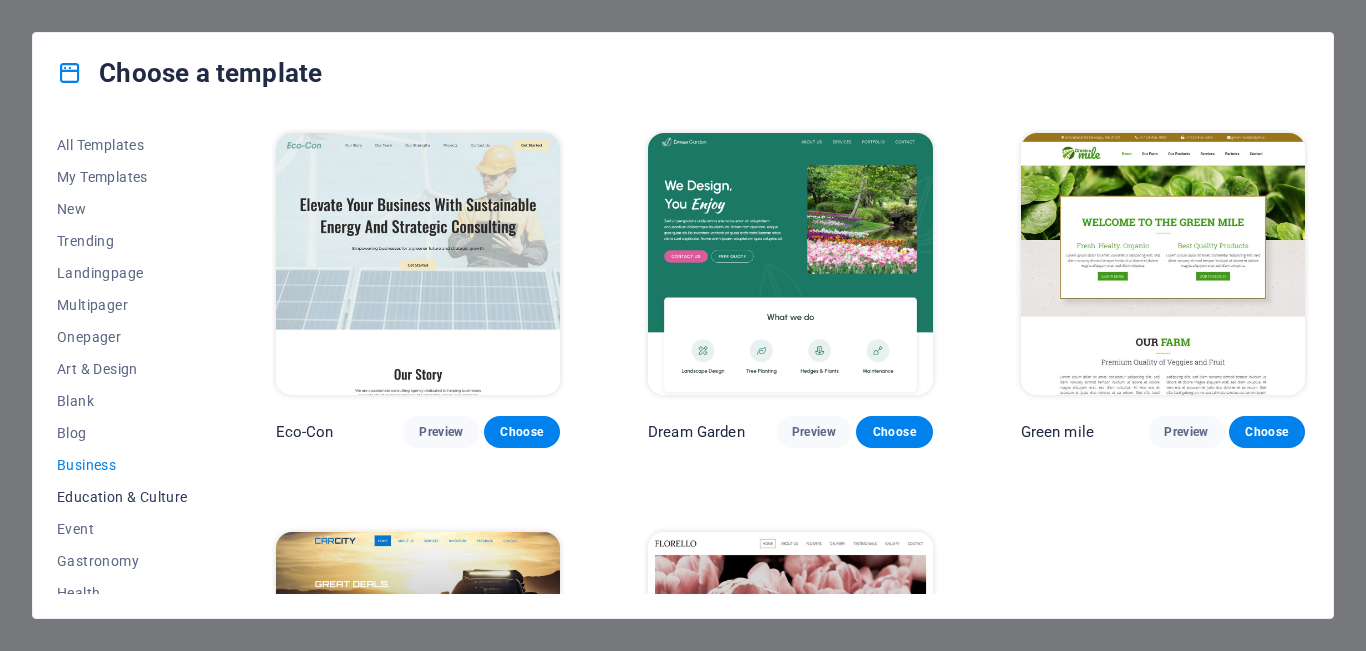 click on "Education & Culture" at bounding box center [122, 497] 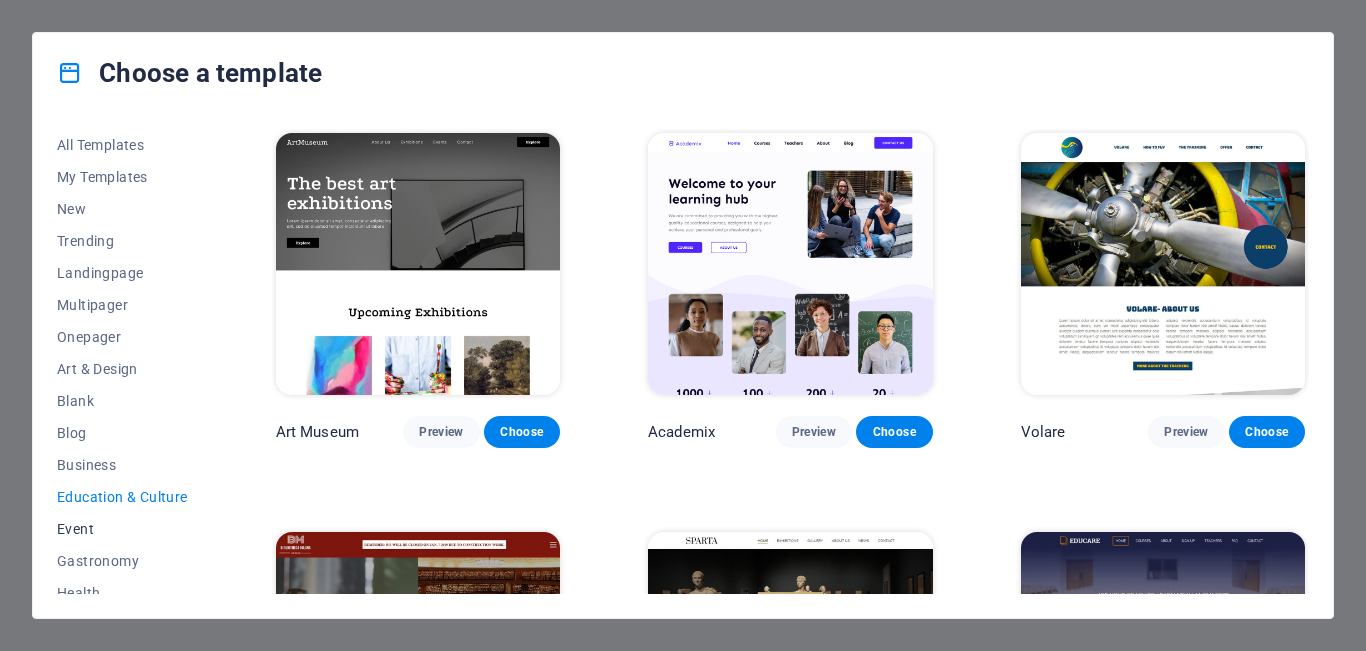 click on "Event" at bounding box center (122, 529) 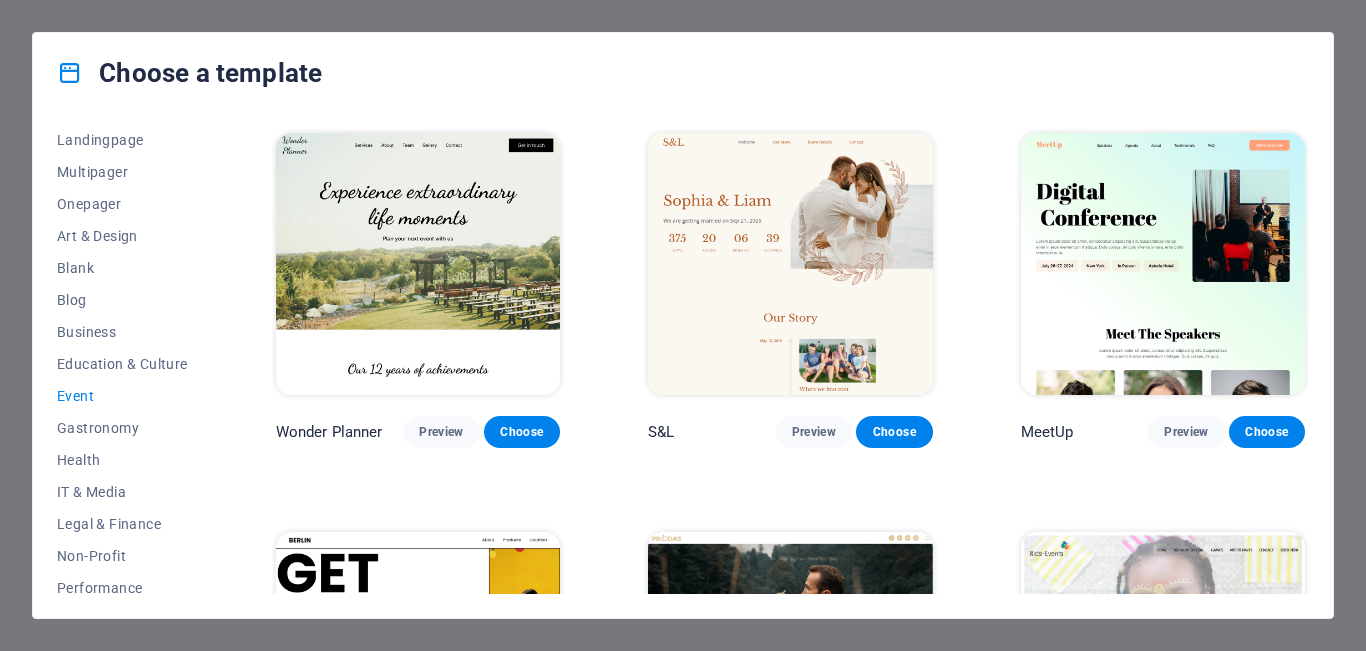 scroll, scrollTop: 138, scrollLeft: 0, axis: vertical 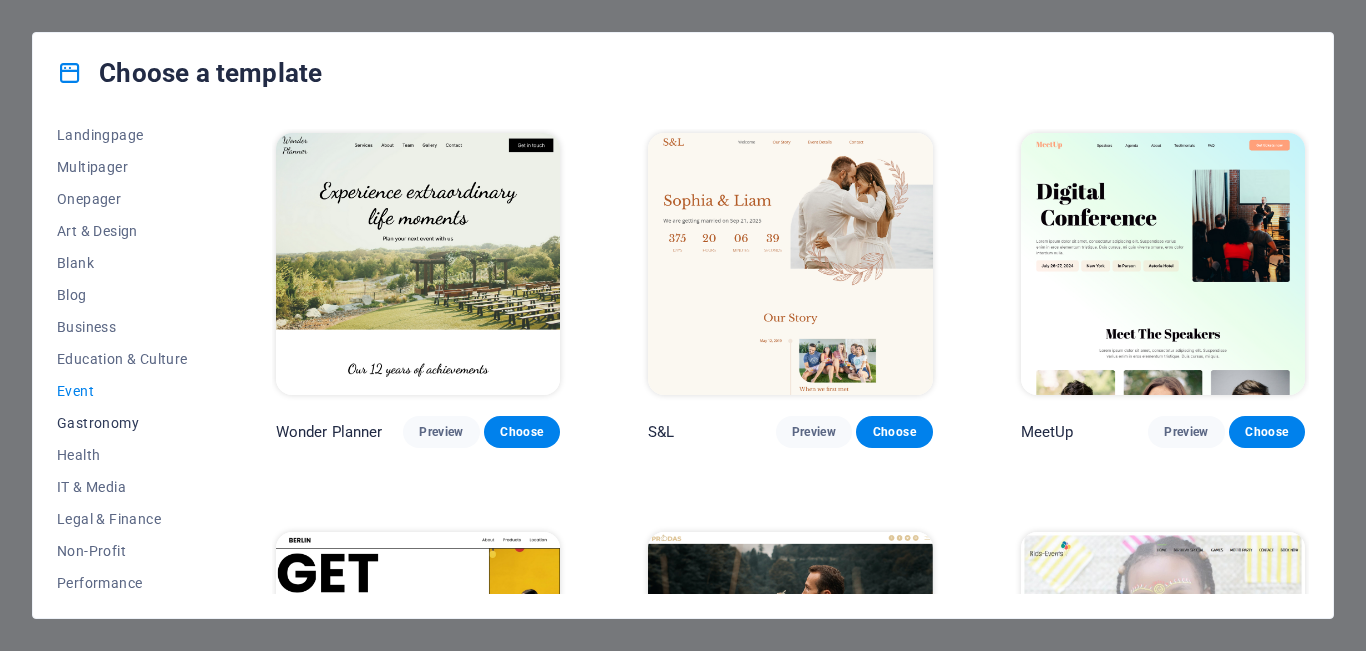 click on "Gastronomy" at bounding box center (122, 423) 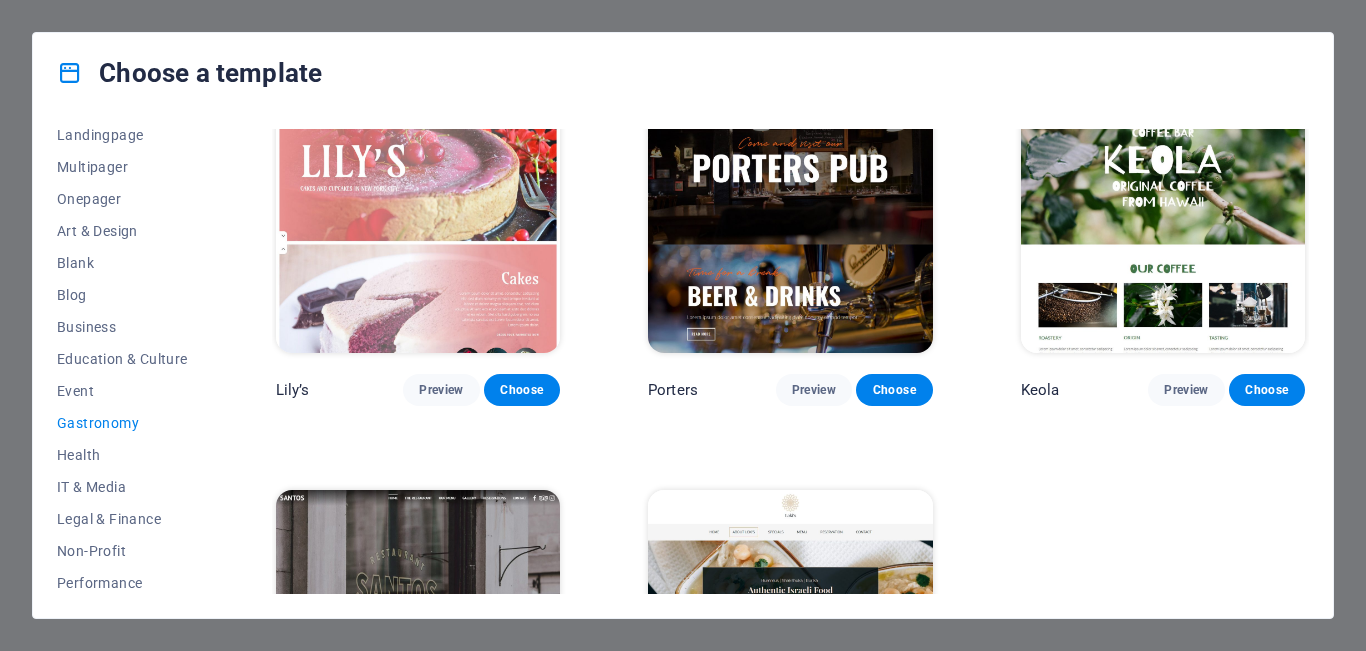 scroll, scrollTop: 1836, scrollLeft: 0, axis: vertical 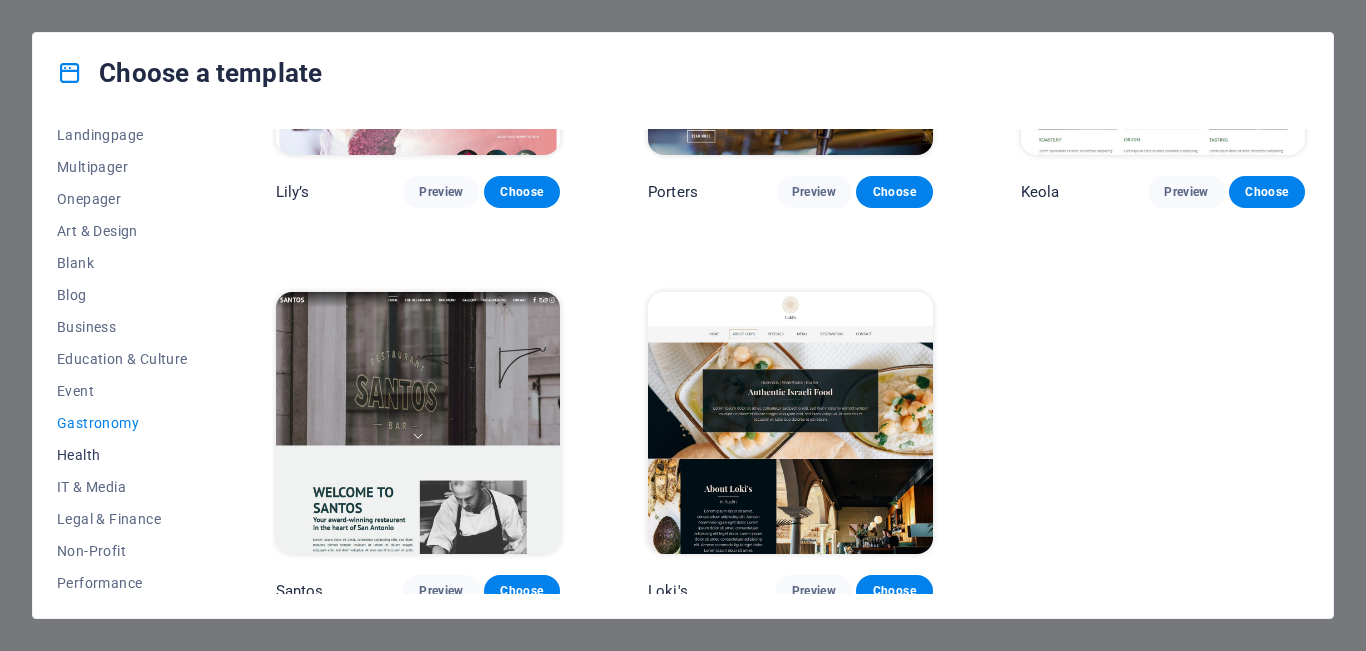 click on "Health" at bounding box center (122, 455) 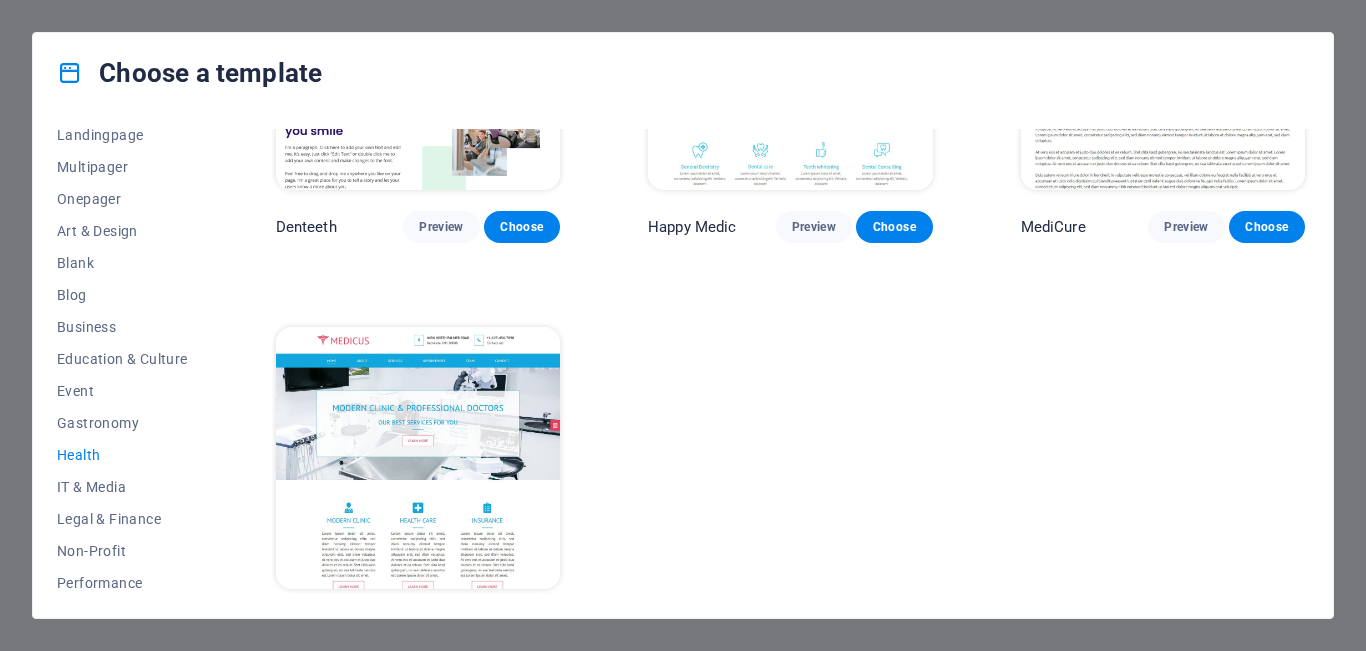 scroll, scrollTop: 609, scrollLeft: 0, axis: vertical 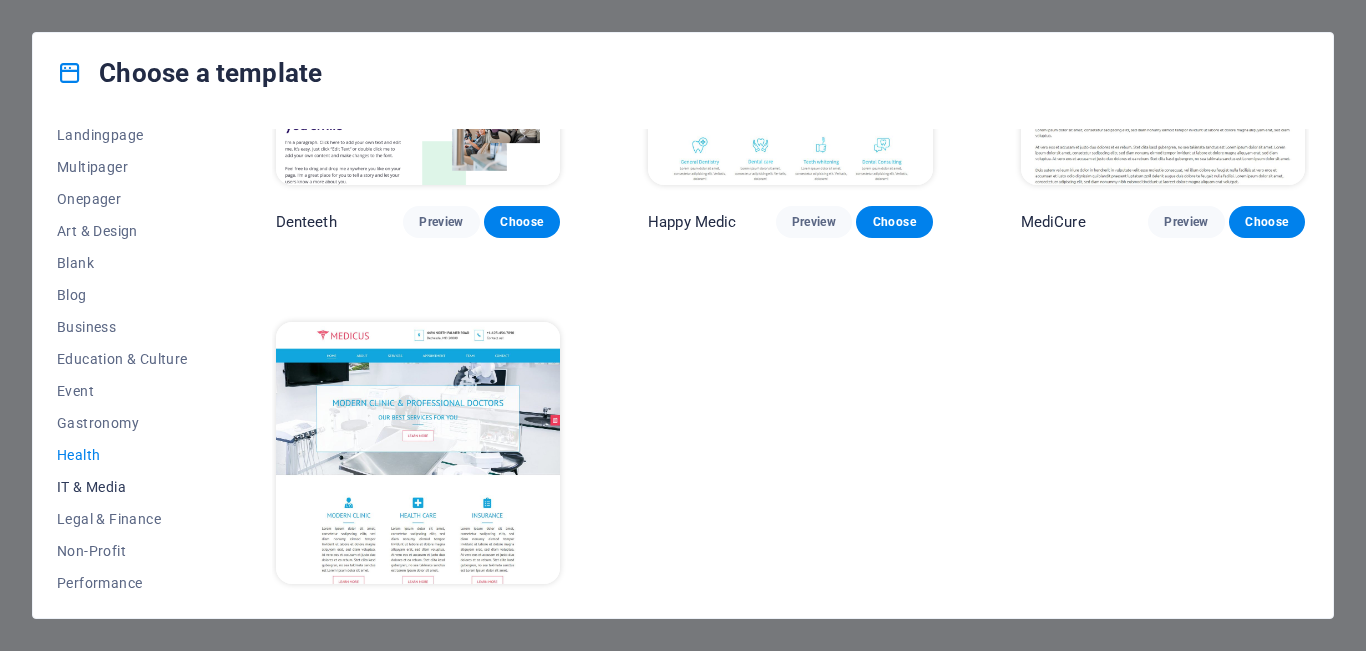 click on "IT & Media" at bounding box center (122, 487) 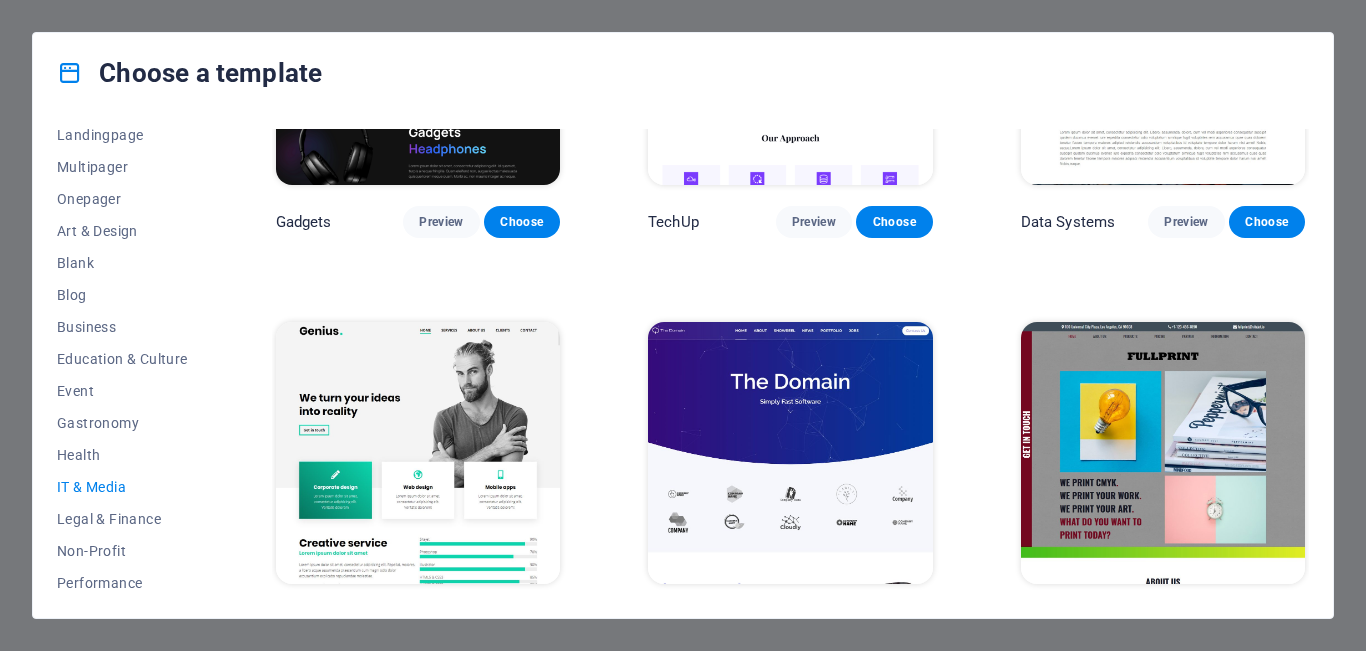 scroll, scrollTop: 609, scrollLeft: 0, axis: vertical 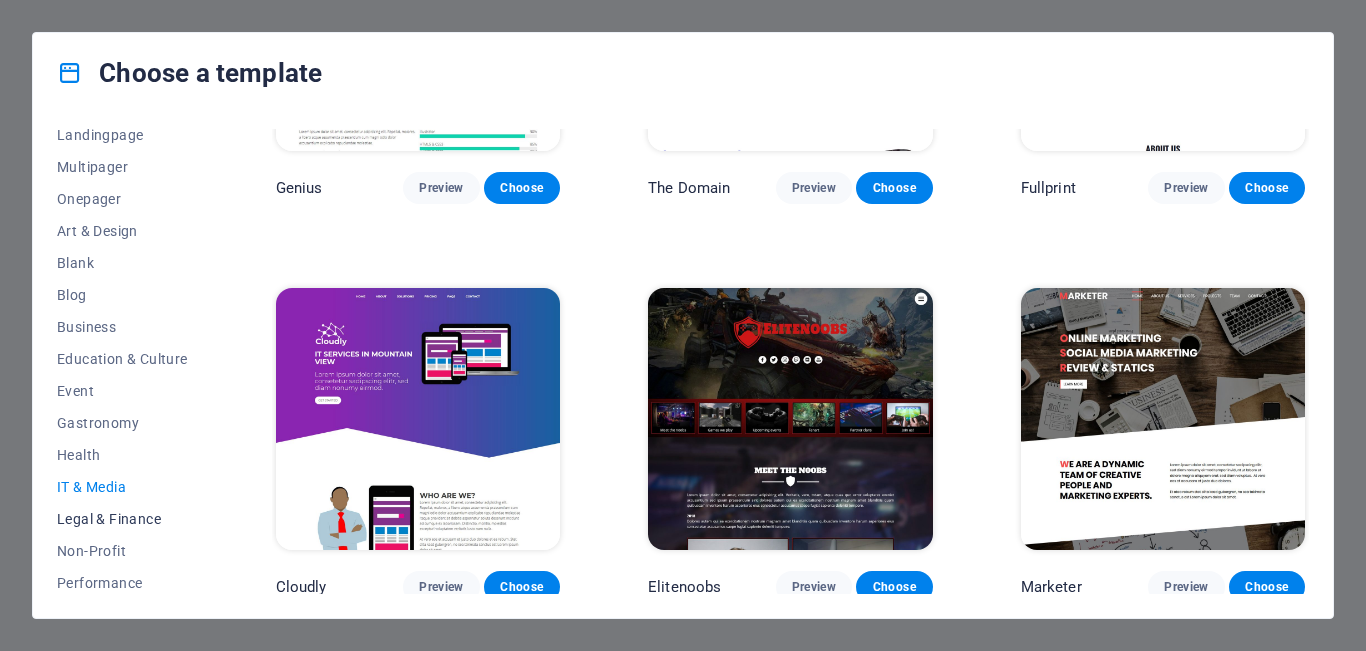 click on "Legal & Finance" at bounding box center [122, 519] 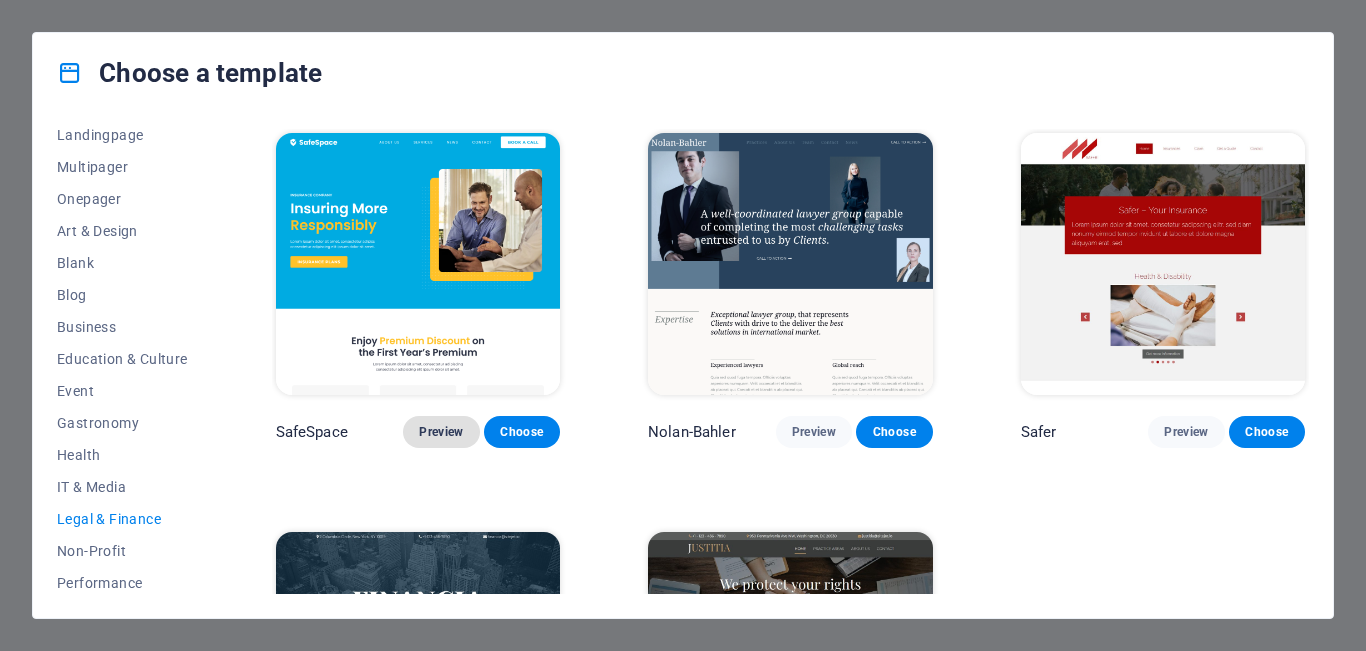 click on "Preview" at bounding box center [441, 432] 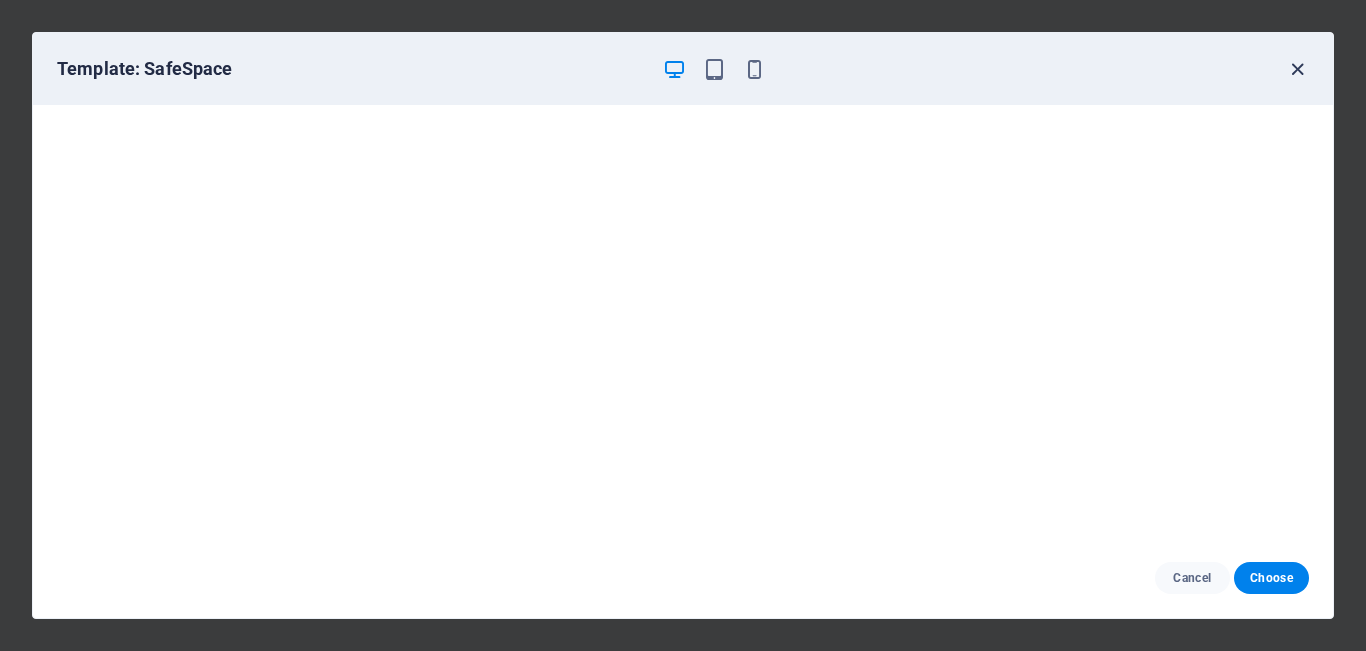 click at bounding box center (1297, 69) 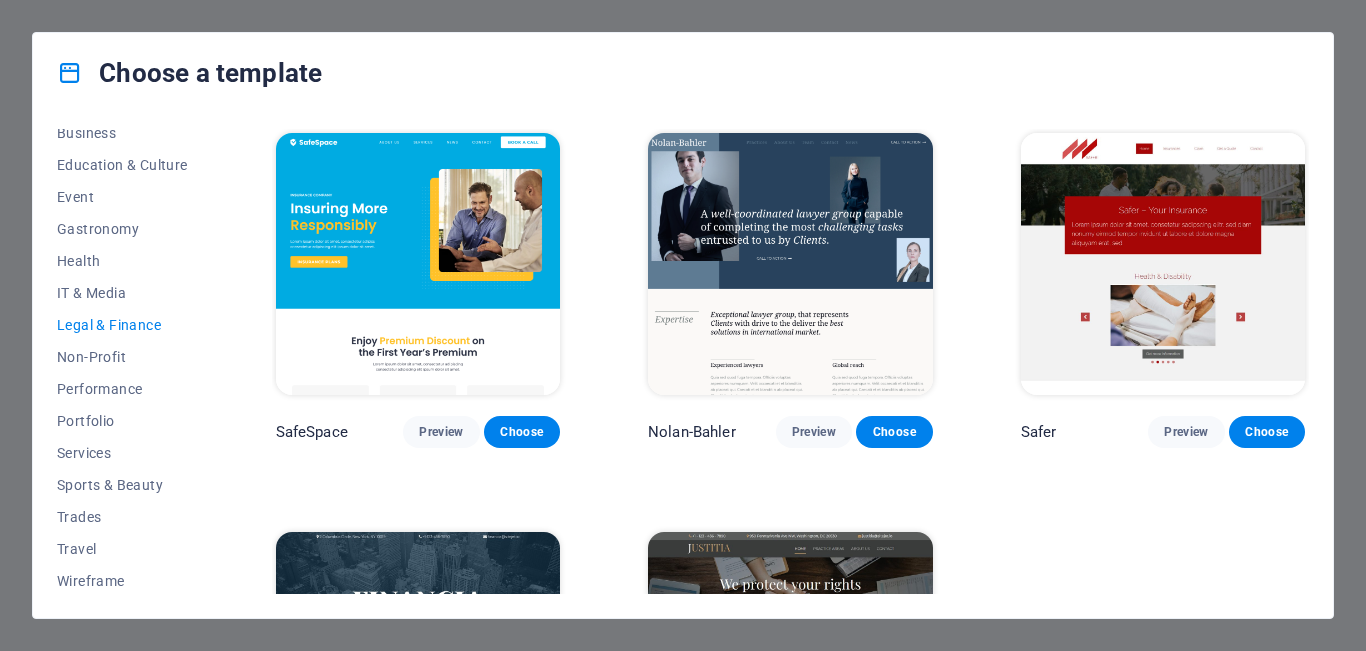 scroll, scrollTop: 335, scrollLeft: 0, axis: vertical 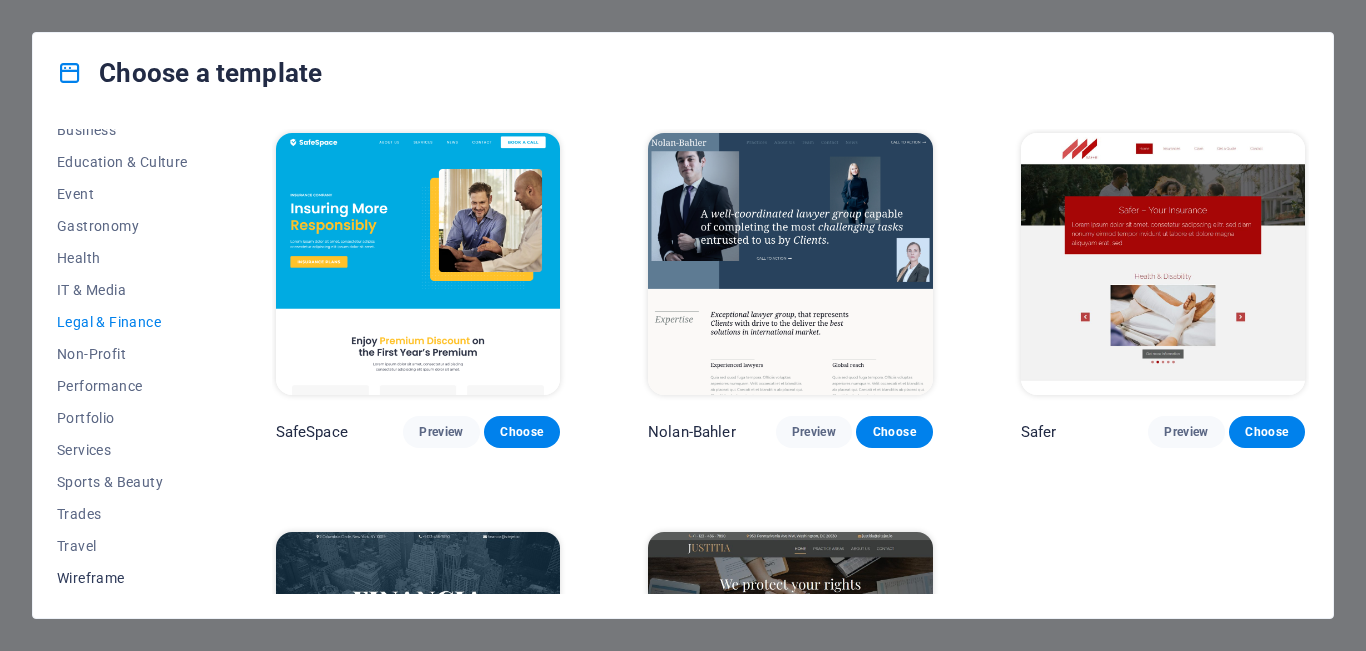 click on "Wireframe" at bounding box center (122, 578) 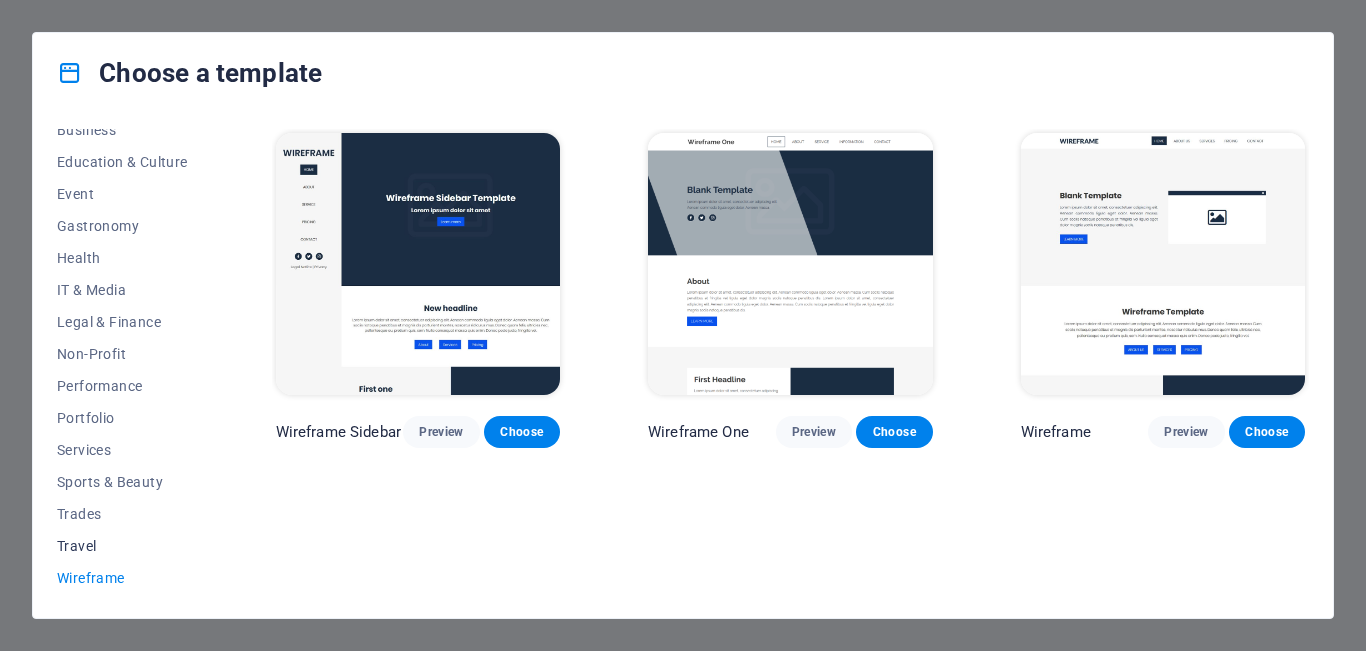 click on "Travel" at bounding box center [122, 546] 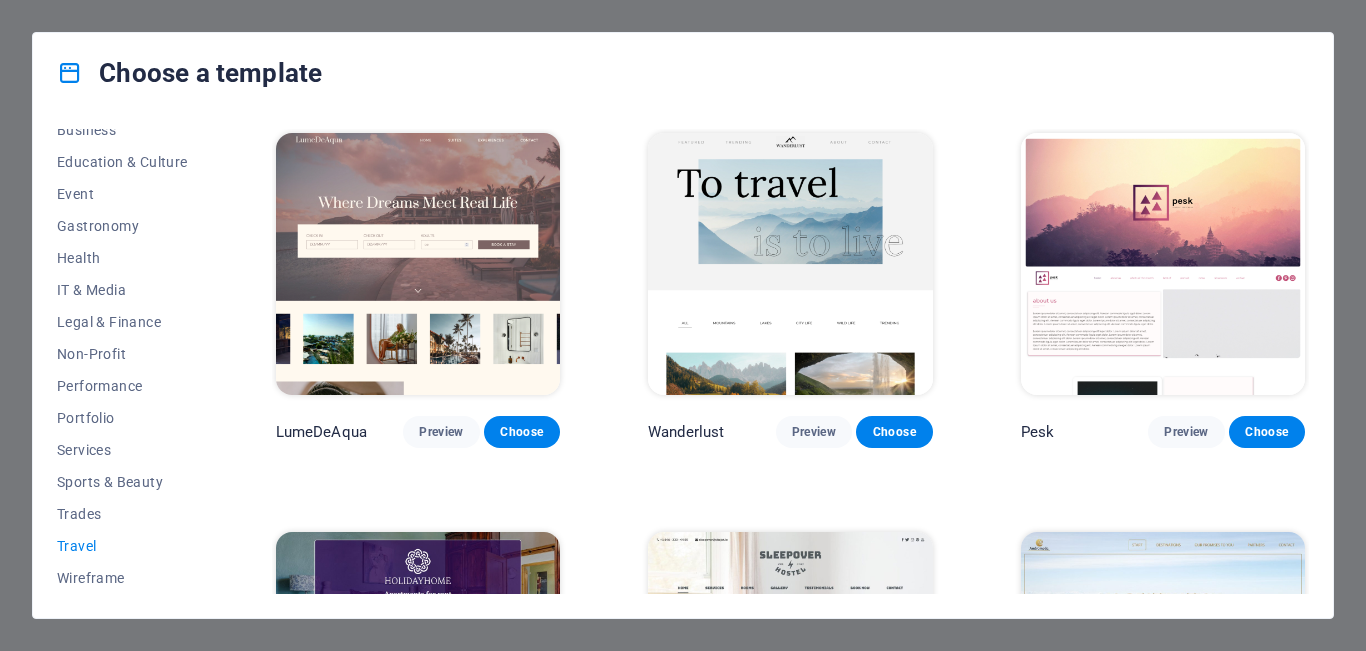drag, startPoint x: 1309, startPoint y: 220, endPoint x: 1308, endPoint y: 268, distance: 48.010414 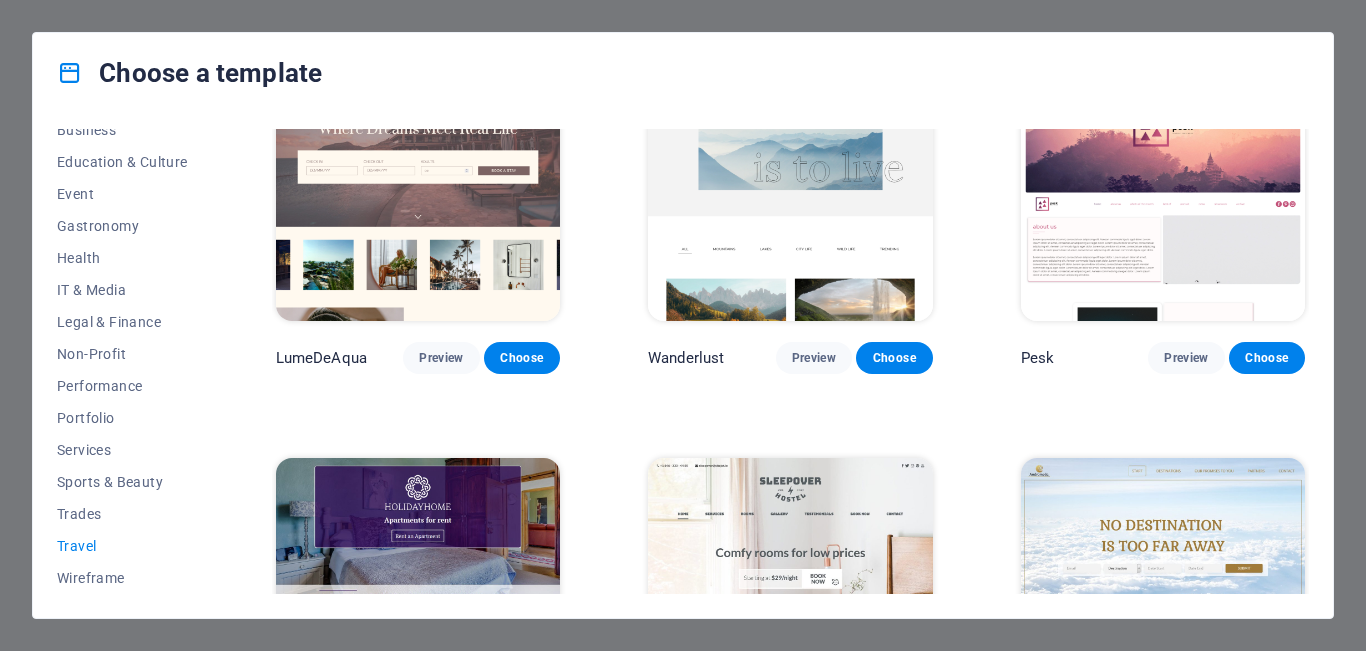 scroll, scrollTop: 0, scrollLeft: 0, axis: both 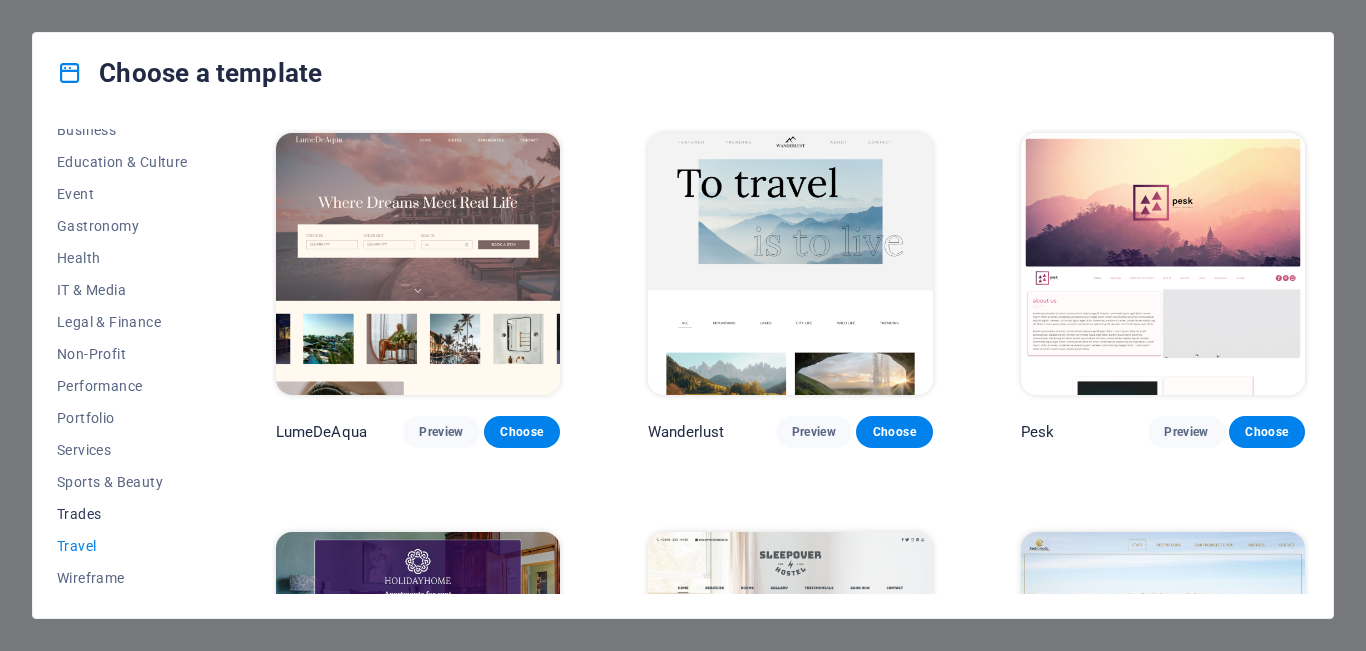 click on "Trades" at bounding box center (122, 514) 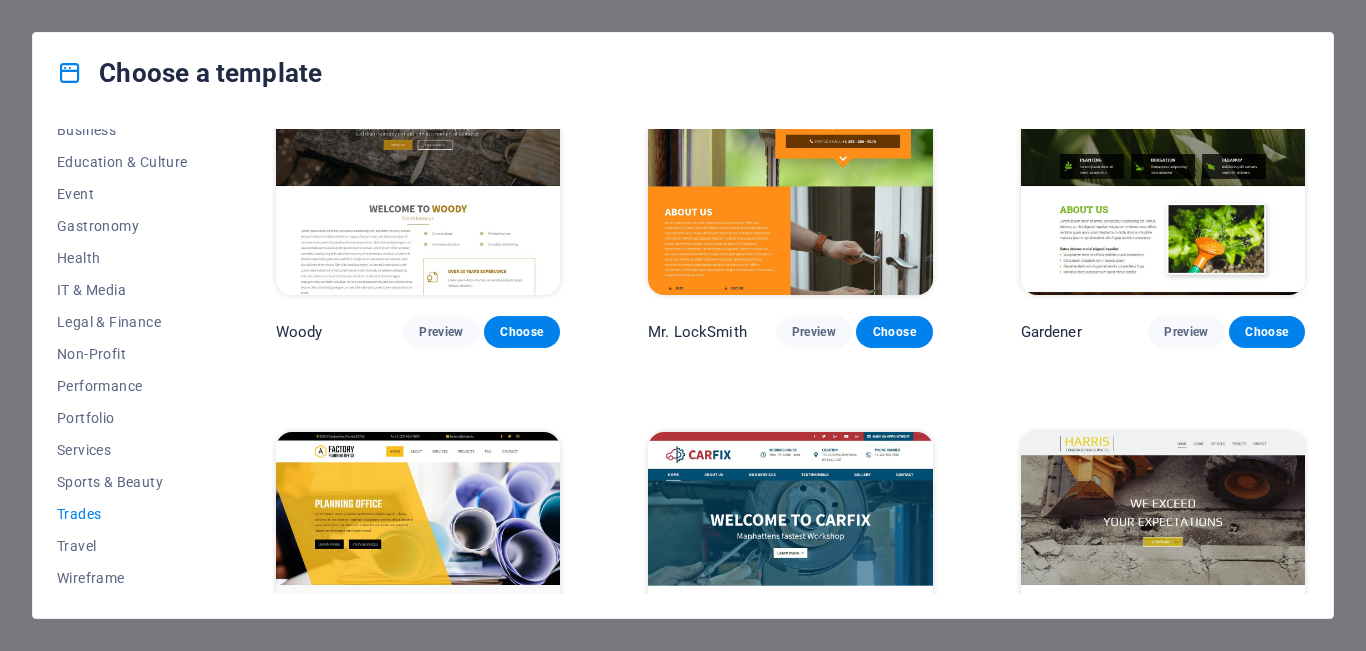 scroll, scrollTop: 645, scrollLeft: 0, axis: vertical 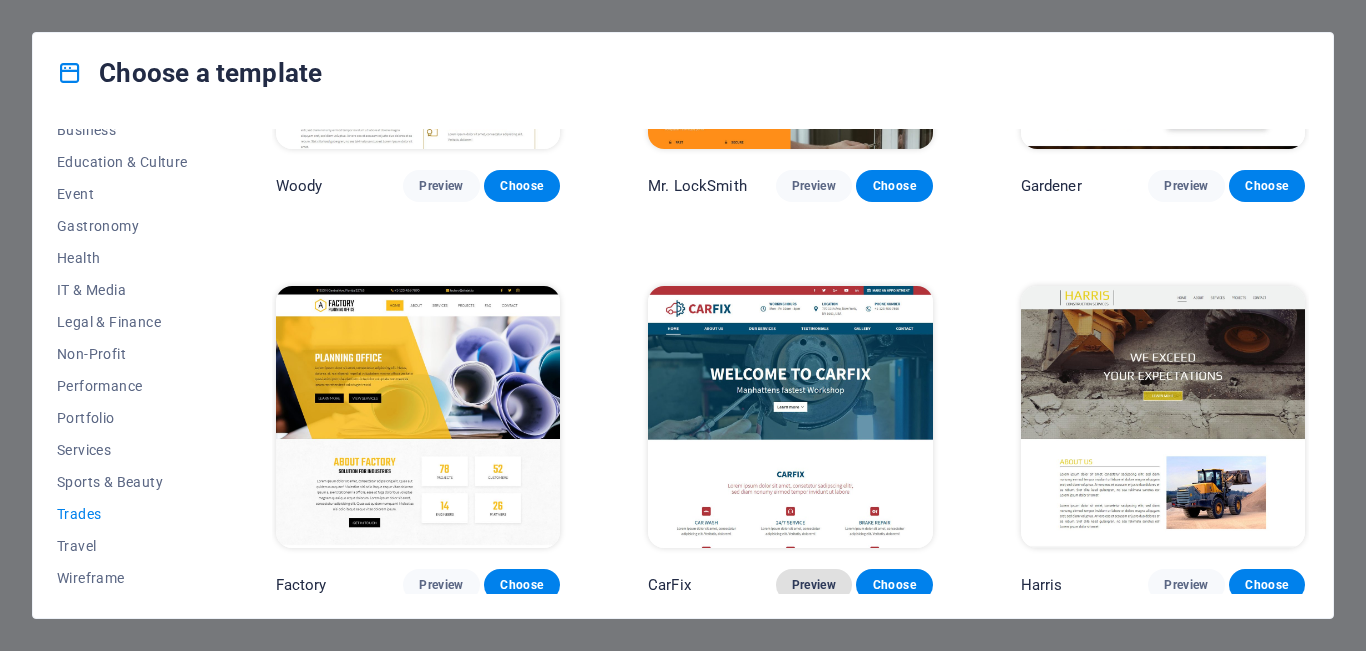 click on "Preview" at bounding box center [814, 585] 